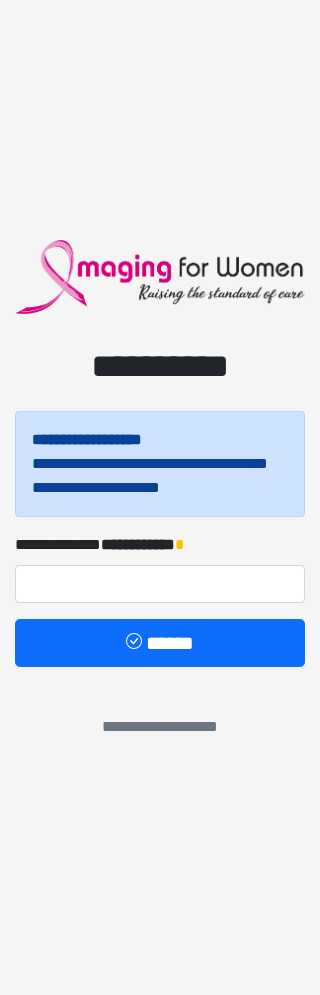 scroll, scrollTop: 0, scrollLeft: 0, axis: both 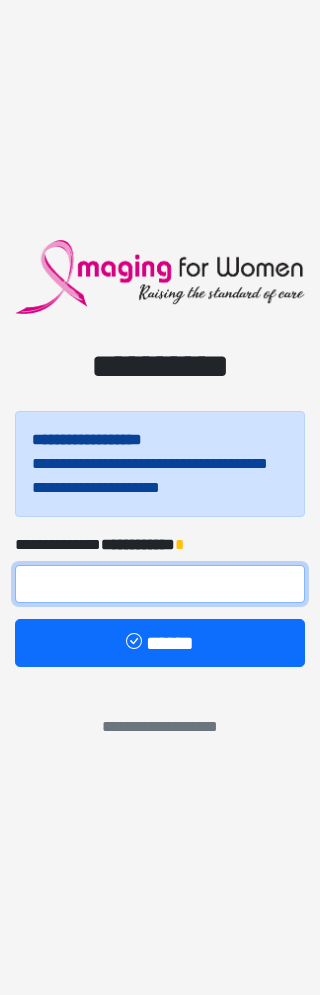 click at bounding box center (160, 584) 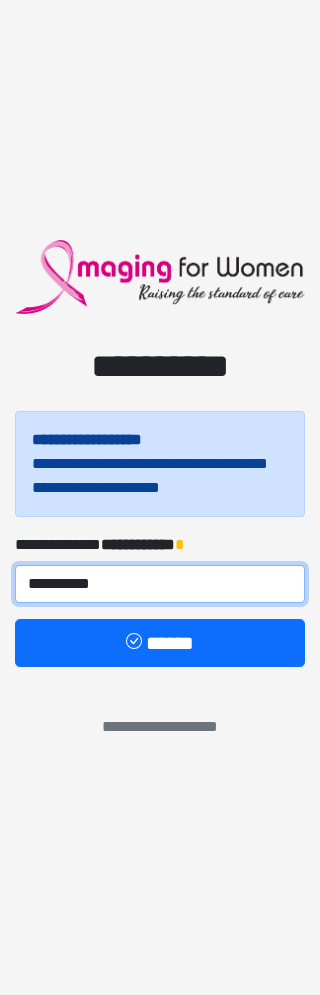 type on "**********" 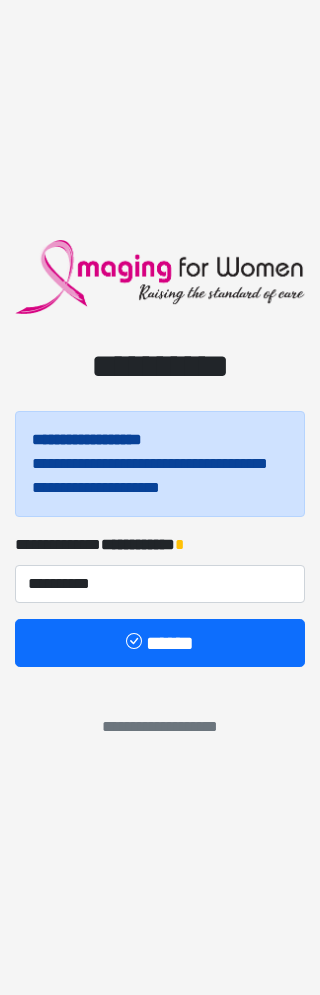 click on "******" at bounding box center (160, 643) 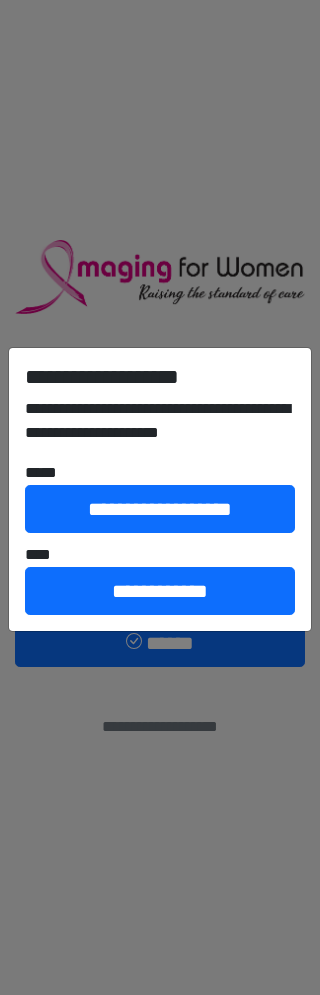 click on "**********" at bounding box center [160, 591] 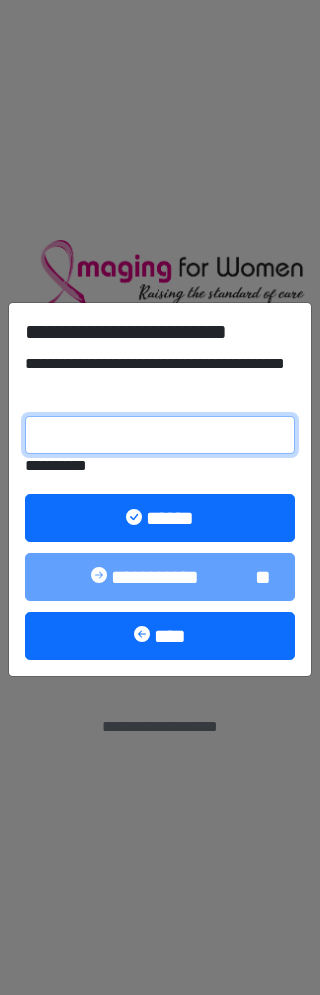 click on "**********" at bounding box center (160, 435) 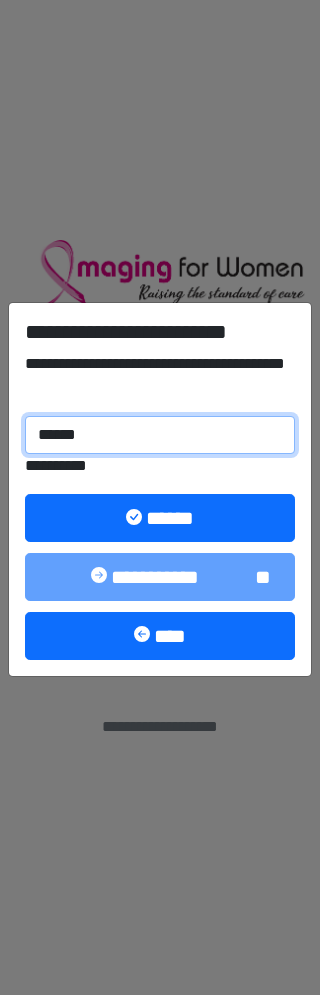 type on "******" 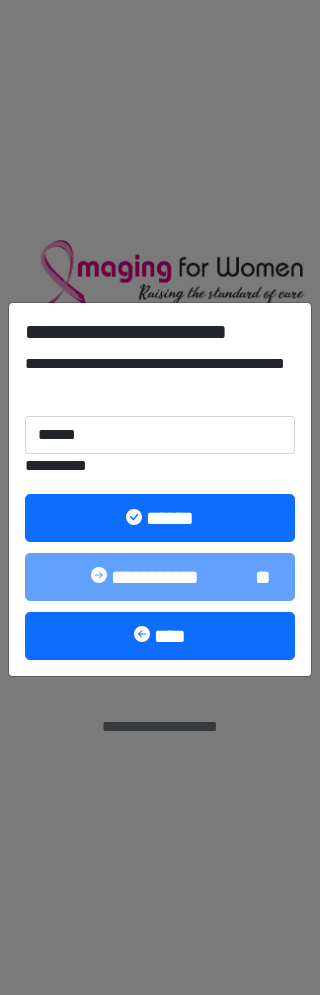 click on "******" at bounding box center [160, 518] 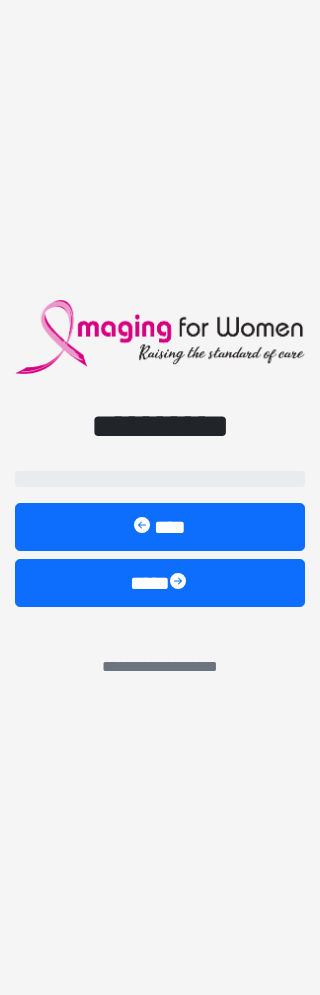 select on "**" 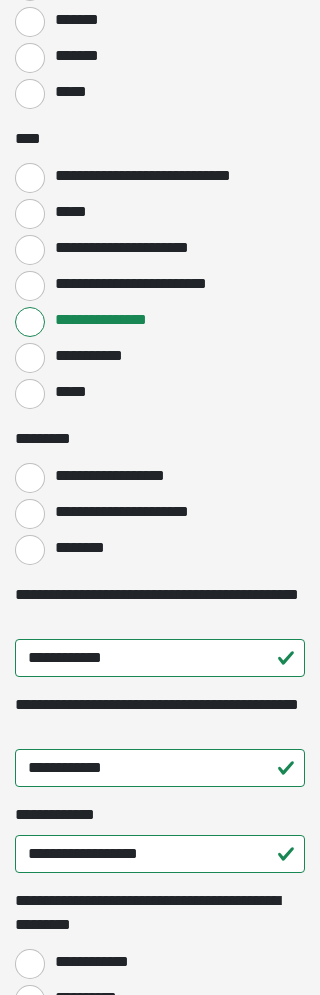 scroll, scrollTop: 1912, scrollLeft: 0, axis: vertical 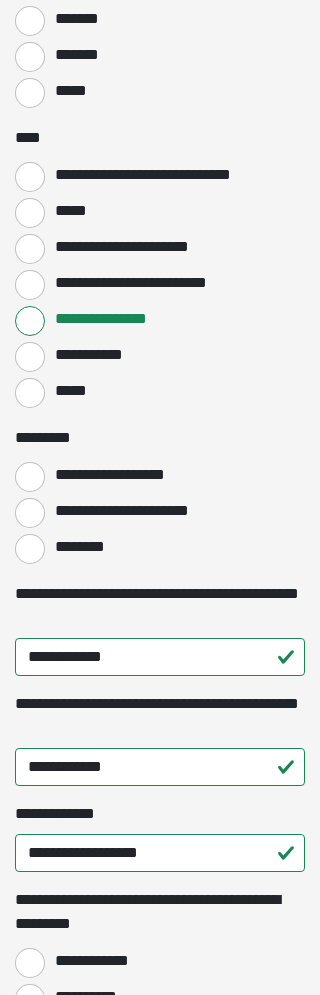 click on "**********" at bounding box center (130, 511) 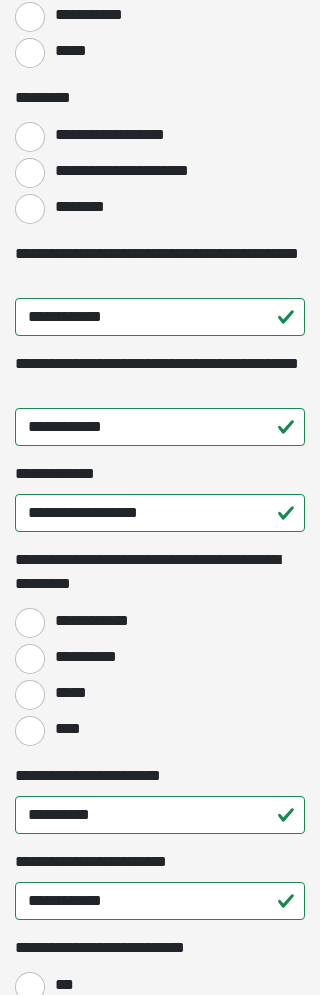scroll, scrollTop: 2252, scrollLeft: 0, axis: vertical 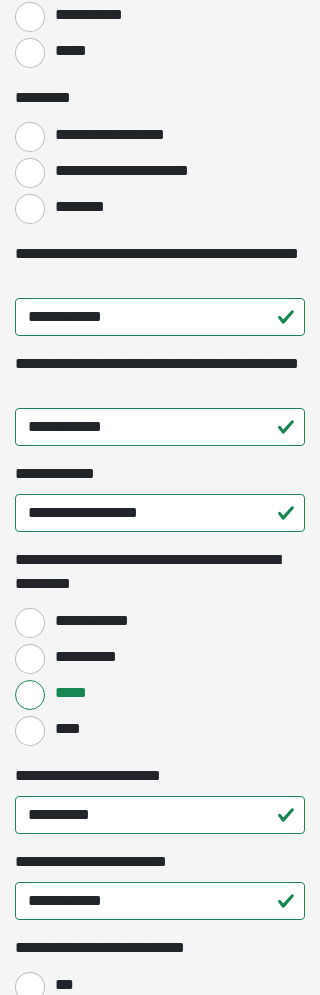 click on "****" at bounding box center (30, 731) 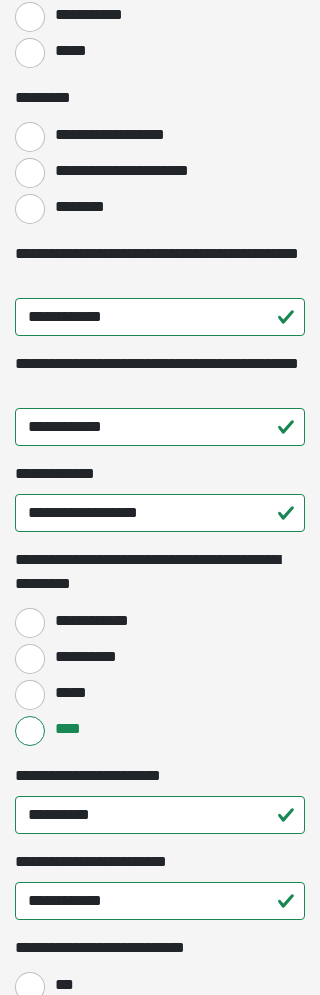 click on "**********" at bounding box center (160, 648) 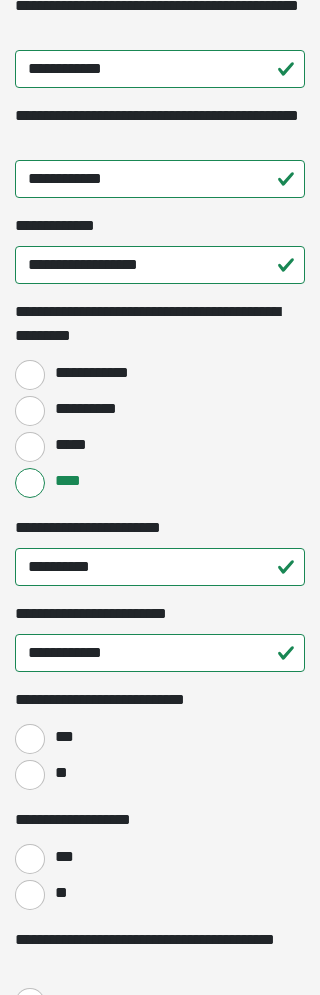 click on "**" at bounding box center (30, 776) 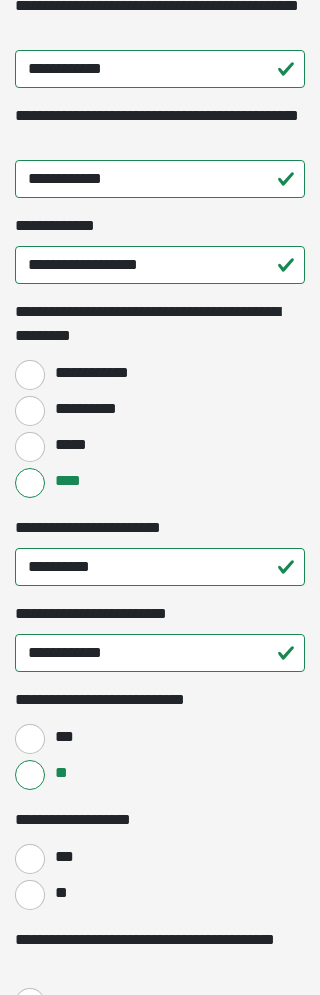 click on "**" at bounding box center (30, 895) 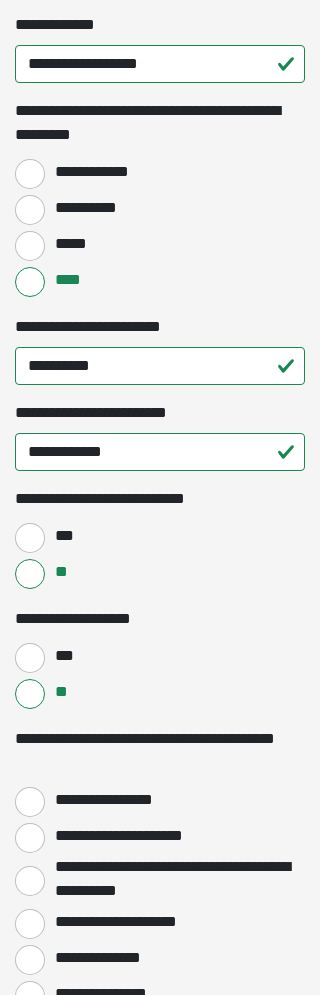 scroll, scrollTop: 2704, scrollLeft: 0, axis: vertical 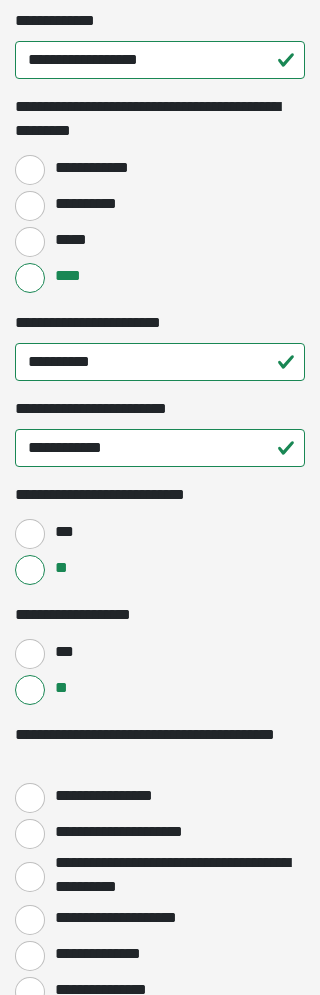 click on "**********" at bounding box center (30, 798) 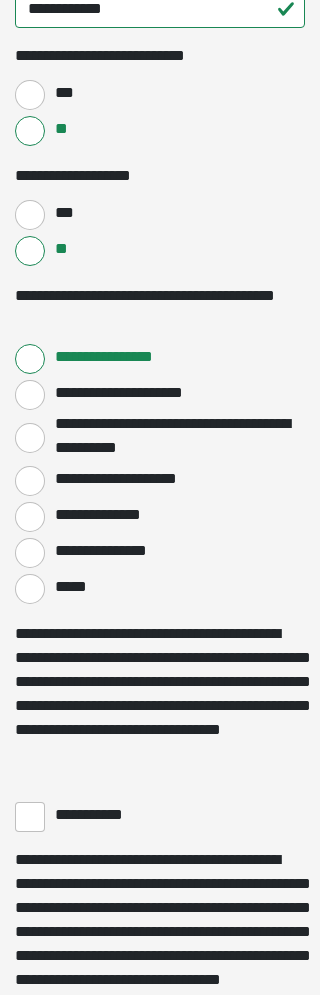 scroll, scrollTop: 3145, scrollLeft: 0, axis: vertical 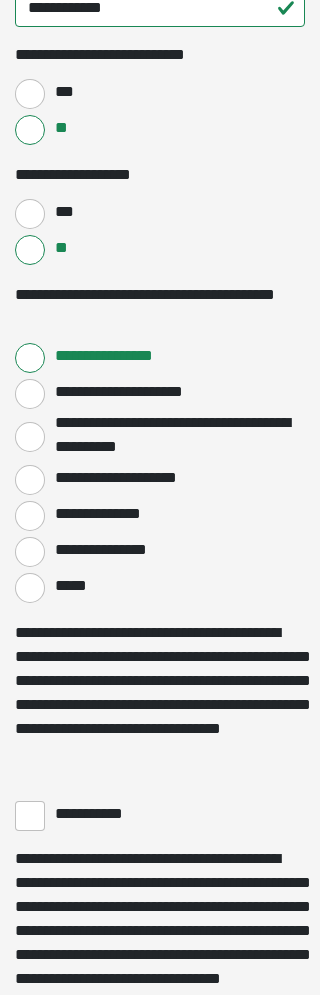 click on "**********" at bounding box center [30, 816] 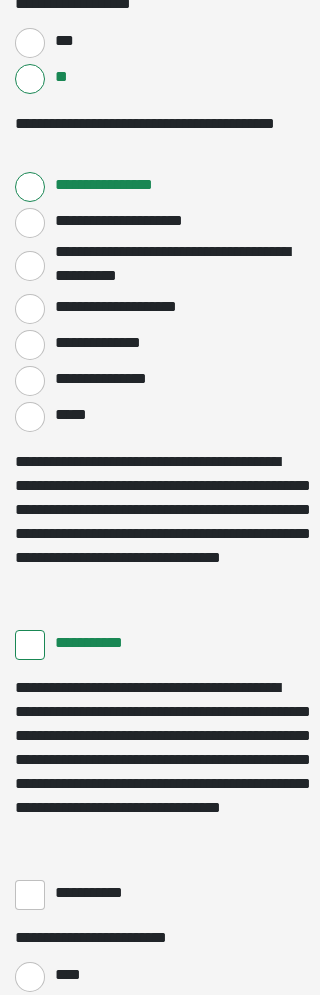 scroll, scrollTop: 3328, scrollLeft: 0, axis: vertical 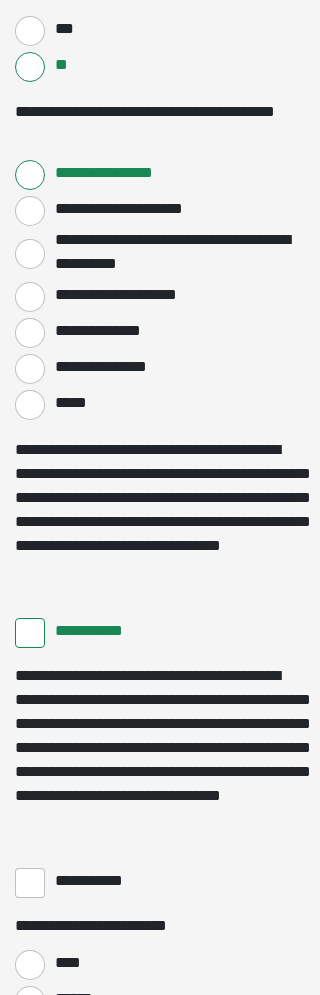click on "**********" at bounding box center [98, 881] 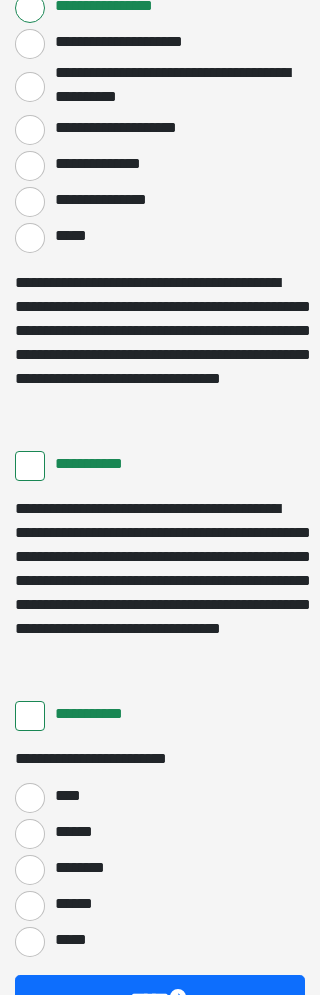 scroll, scrollTop: 3495, scrollLeft: 0, axis: vertical 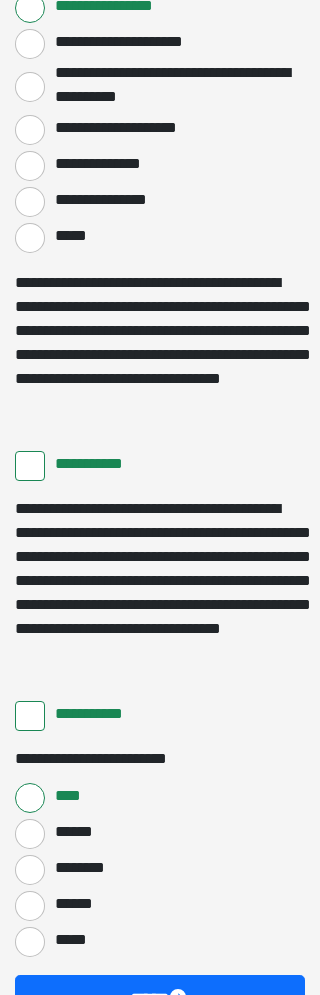 click at bounding box center [180, 999] 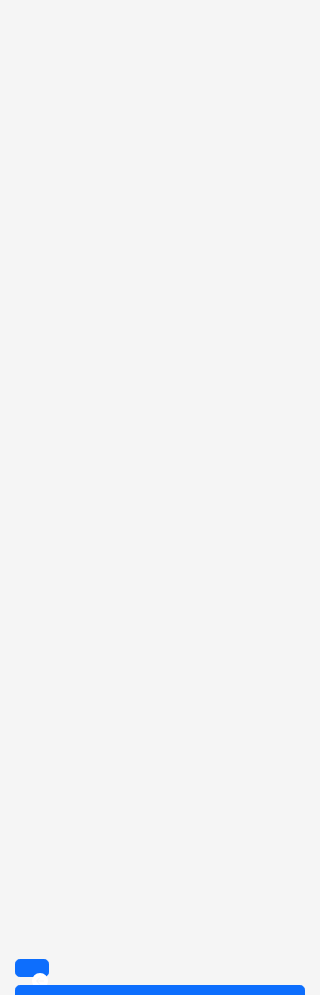 scroll, scrollTop: 2569, scrollLeft: 0, axis: vertical 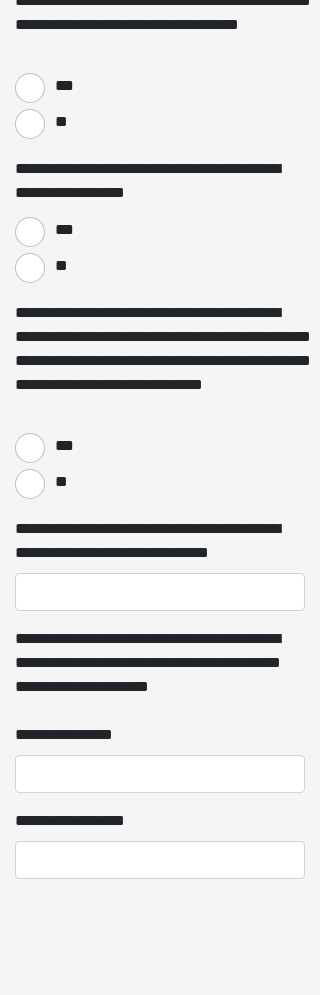 click on "**********" at bounding box center (160, -2072) 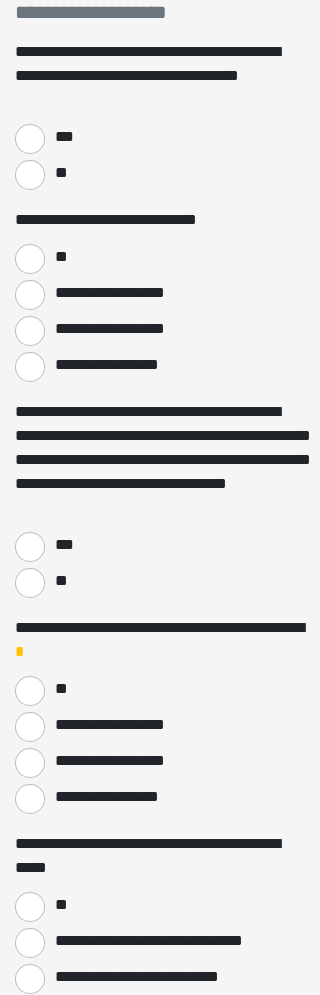 scroll, scrollTop: 0, scrollLeft: 0, axis: both 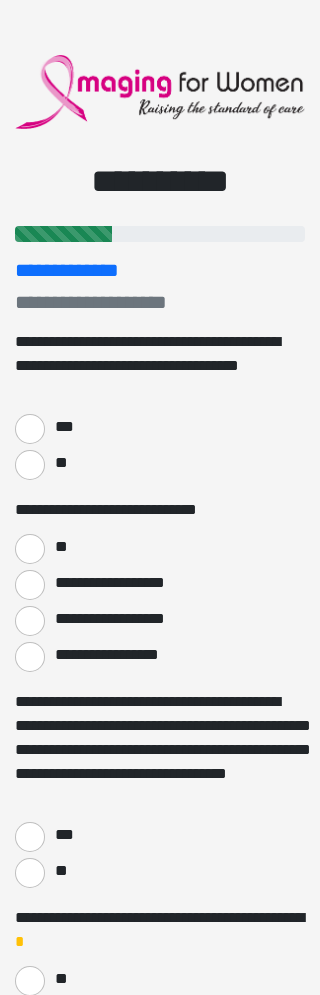 click on "***" at bounding box center (30, 429) 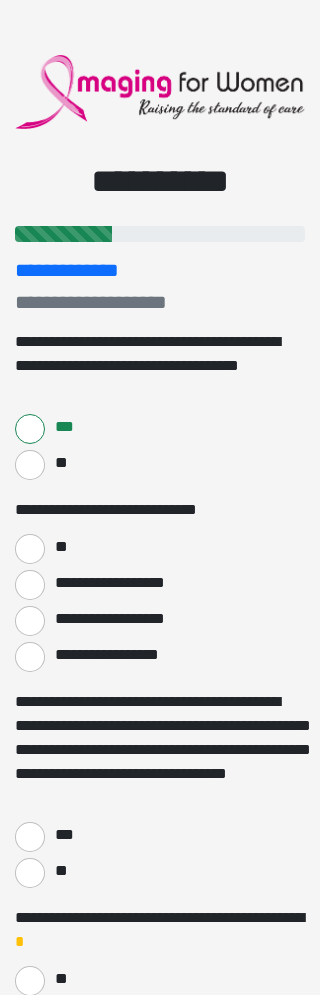 click on "**" at bounding box center (30, 549) 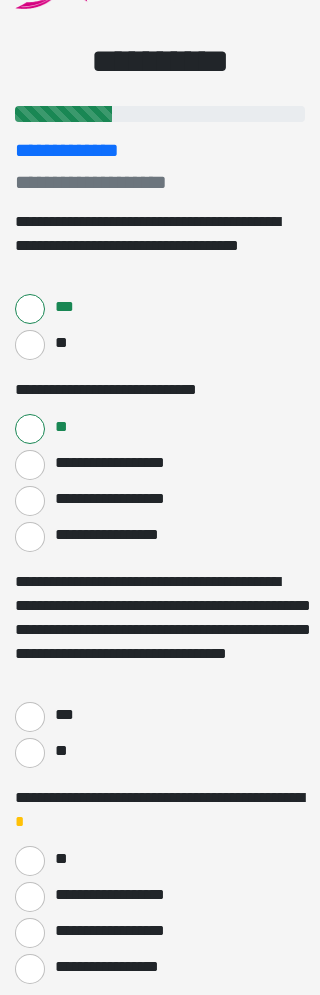 scroll, scrollTop: 131, scrollLeft: 0, axis: vertical 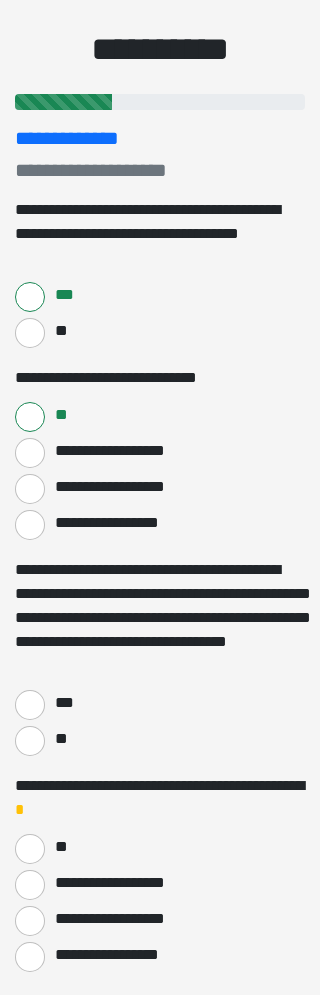 click on "***" at bounding box center (30, 706) 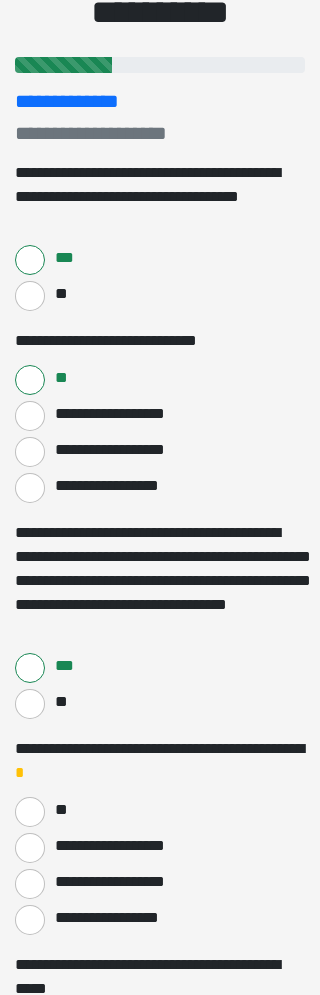 scroll, scrollTop: 263, scrollLeft: 0, axis: vertical 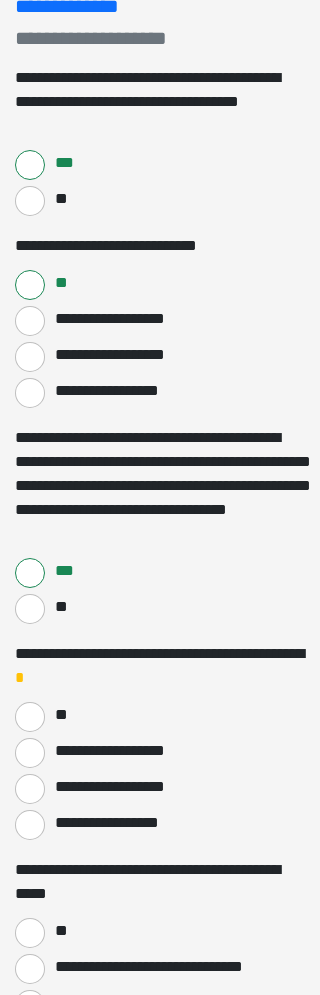 click on "**" at bounding box center [160, 716] 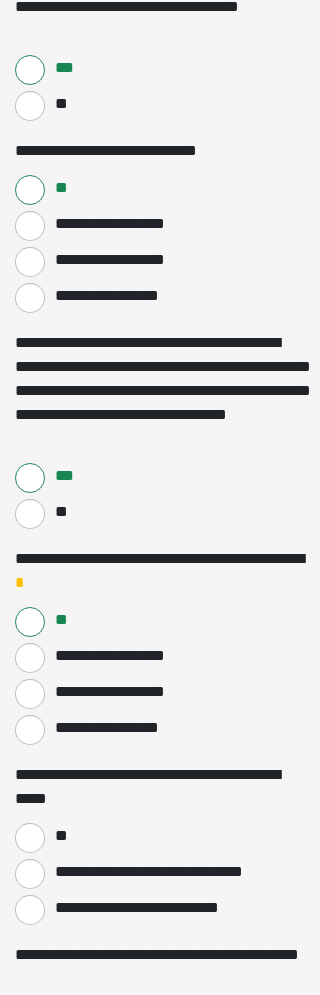 scroll, scrollTop: 432, scrollLeft: 0, axis: vertical 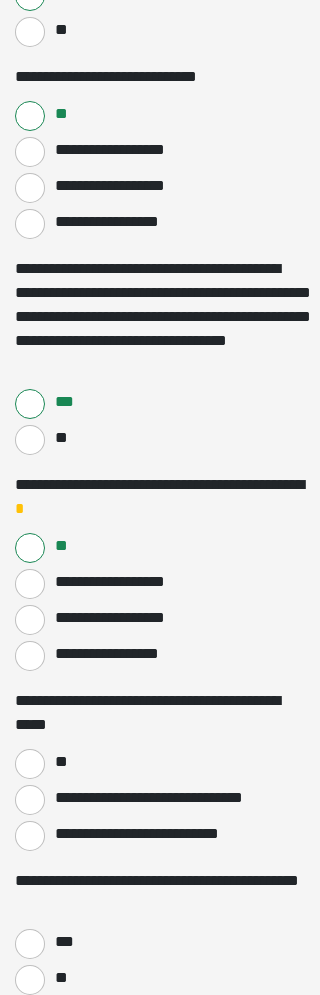 click on "**" at bounding box center (60, 762) 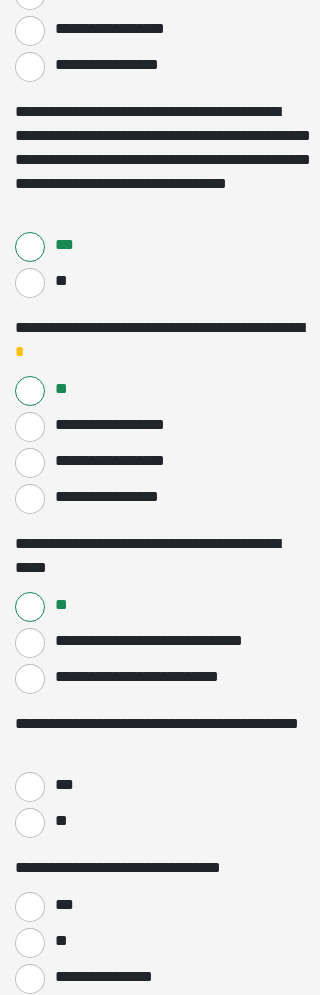 scroll, scrollTop: 594, scrollLeft: 0, axis: vertical 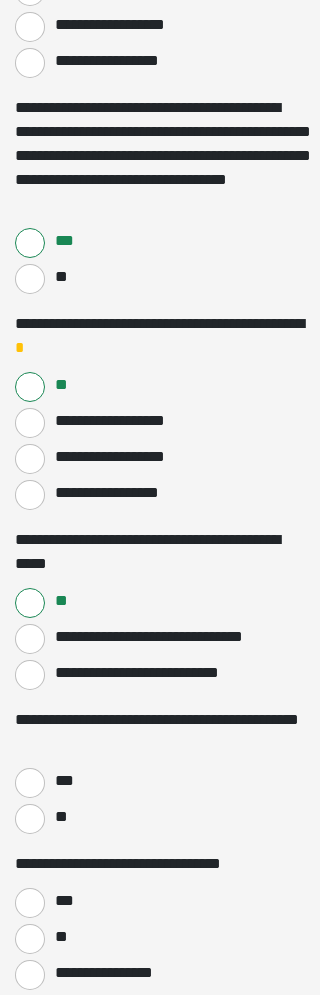 click on "***" at bounding box center [63, 781] 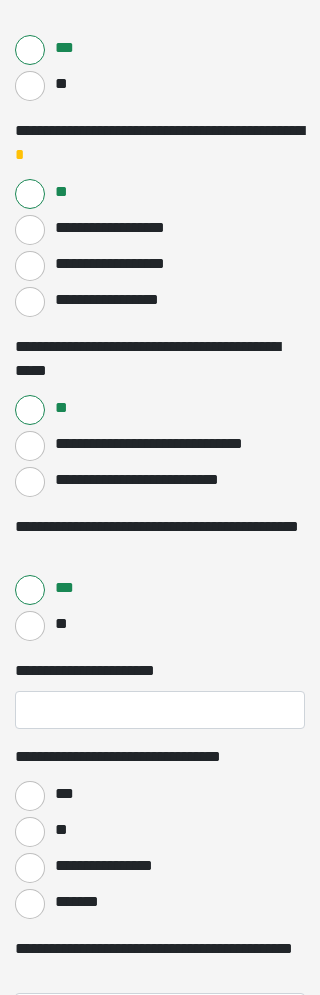 scroll, scrollTop: 788, scrollLeft: 0, axis: vertical 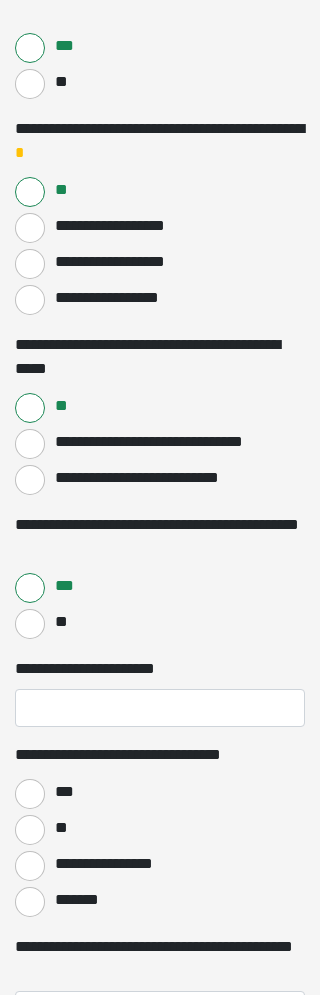click on "***" at bounding box center [63, 793] 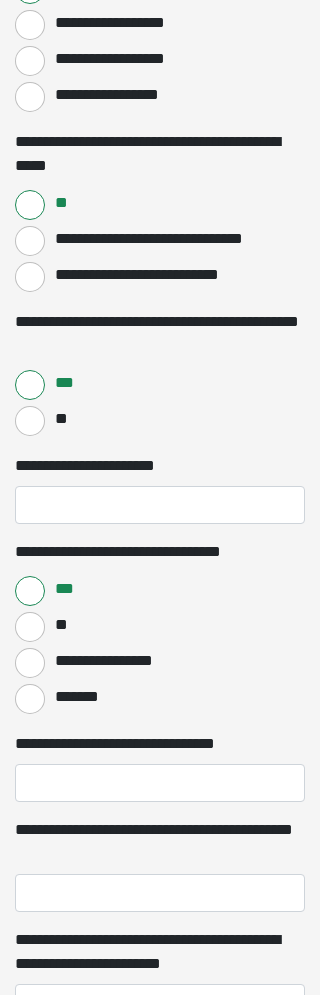 scroll, scrollTop: 999, scrollLeft: 0, axis: vertical 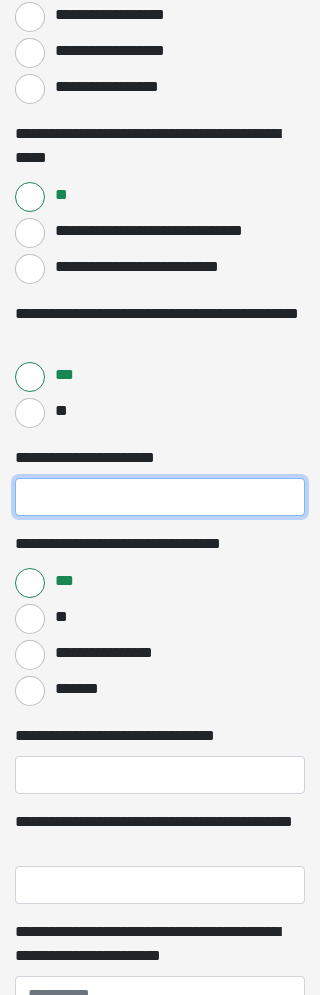 click on "**********" at bounding box center [160, 498] 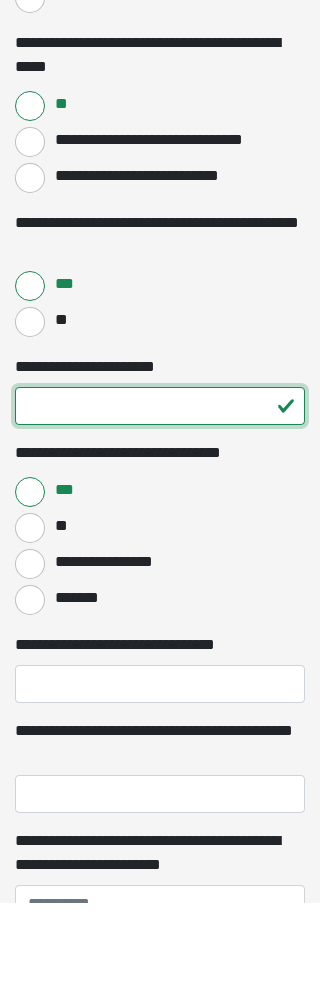 type on "**" 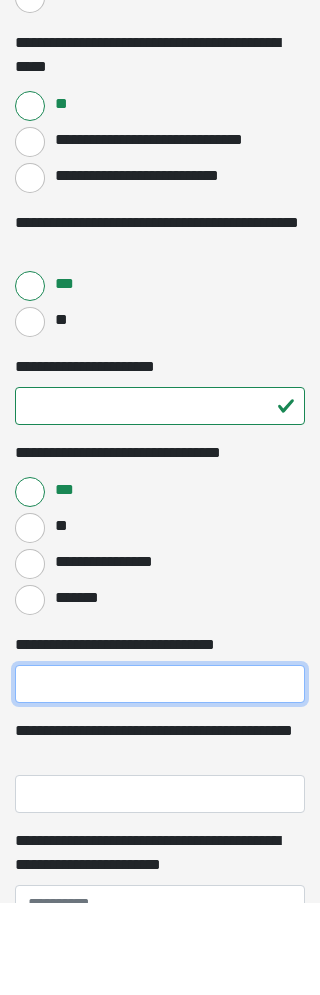 click on "**********" at bounding box center (160, 776) 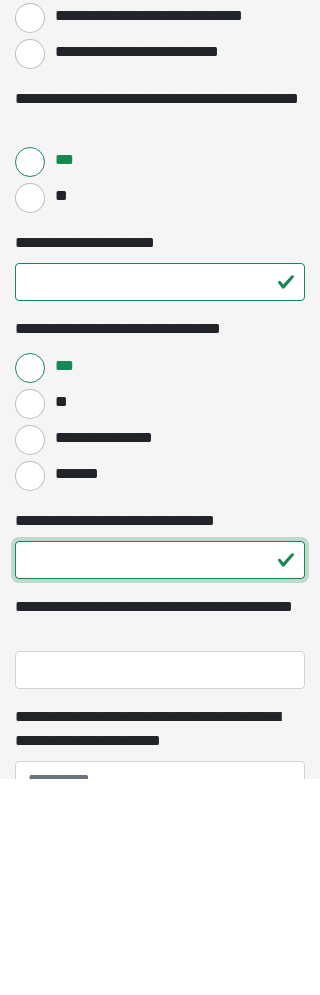 type on "**" 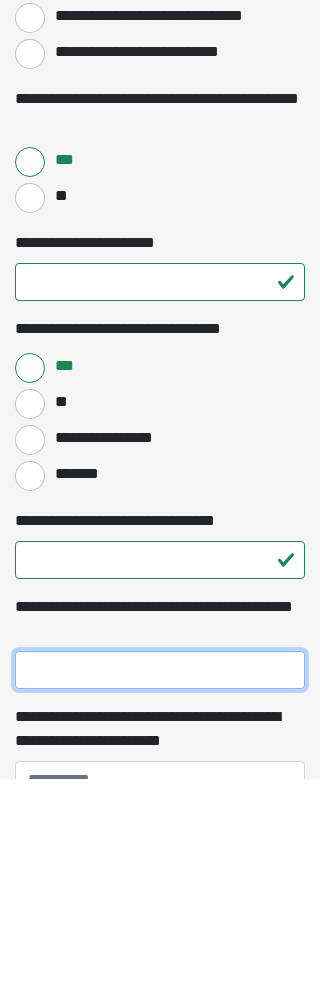 click on "**********" at bounding box center [160, 886] 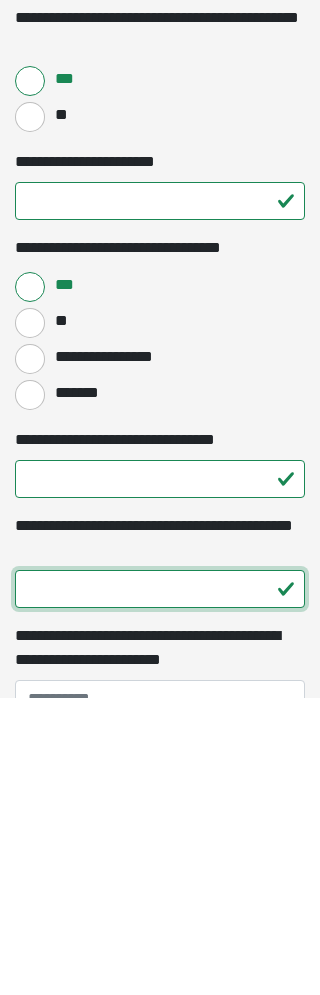 scroll, scrollTop: 1027, scrollLeft: 0, axis: vertical 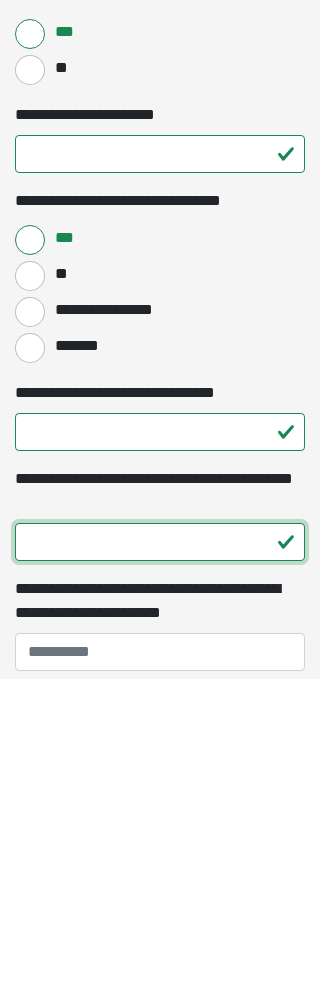 type on "**" 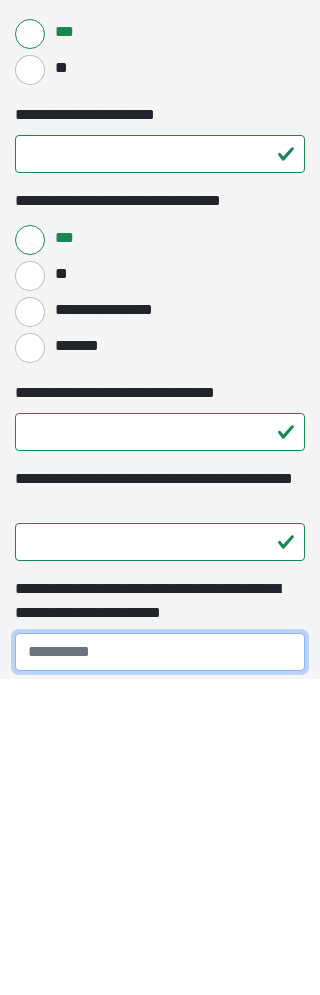 click on "**********" at bounding box center [160, 968] 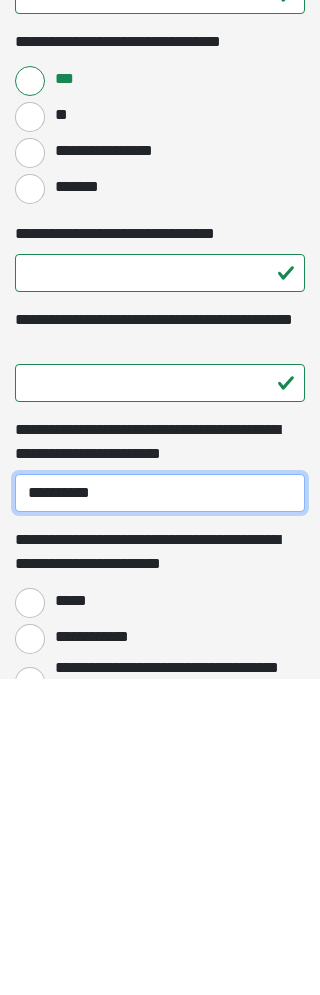 scroll, scrollTop: 1189, scrollLeft: 0, axis: vertical 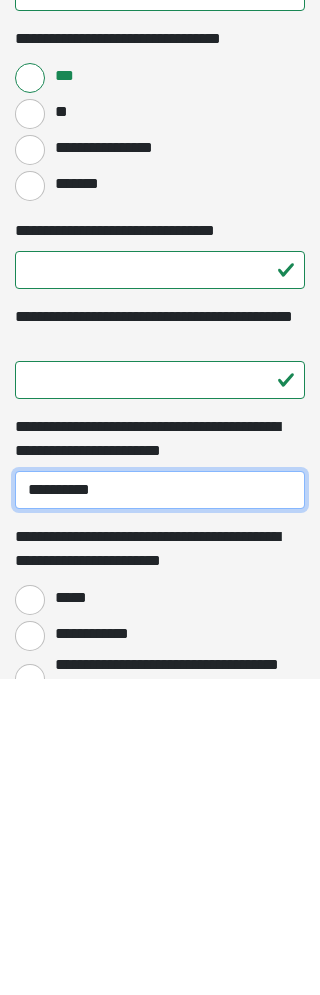 type on "**********" 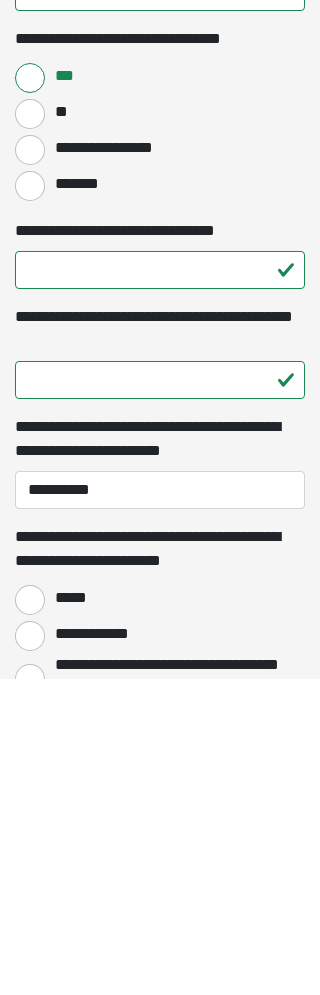 click on "*****" at bounding box center (71, 914) 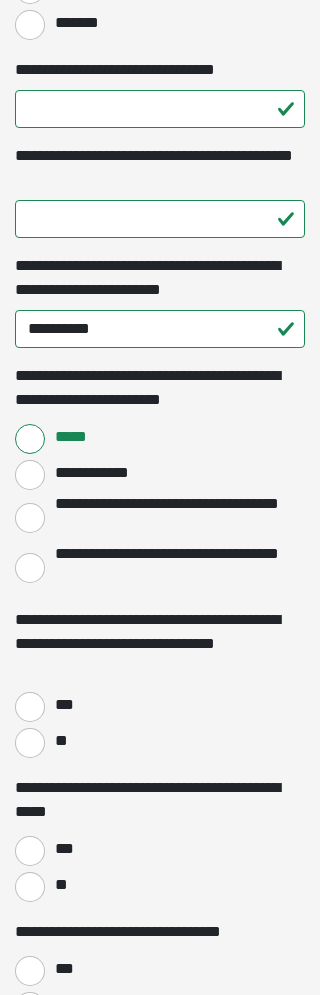scroll, scrollTop: 1666, scrollLeft: 0, axis: vertical 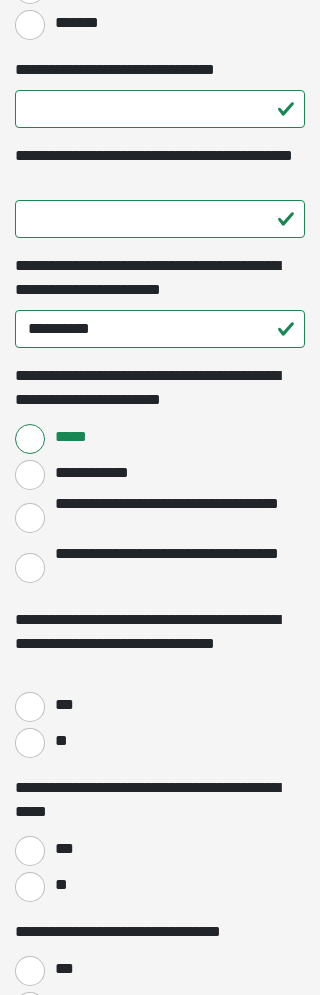 click on "**" at bounding box center [30, 743] 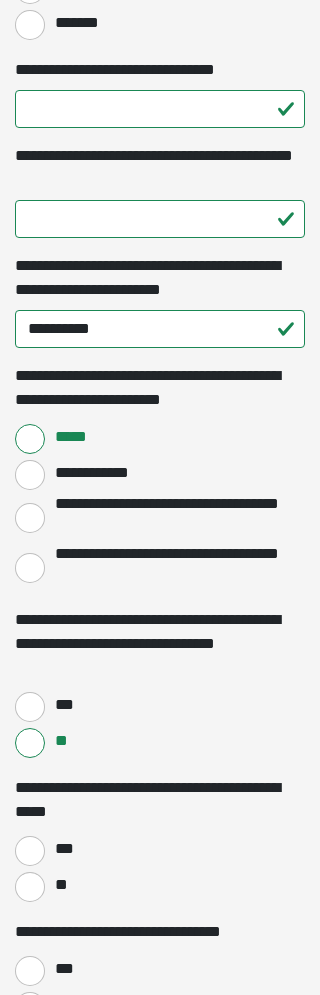 click on "**" at bounding box center (60, 885) 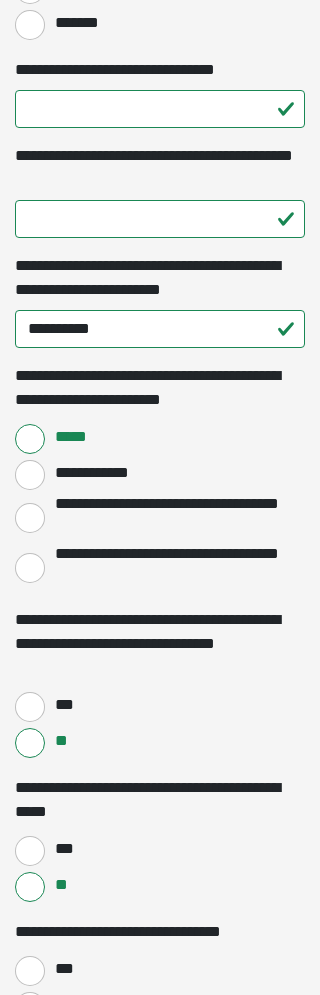 click on "**" at bounding box center [60, 1005] 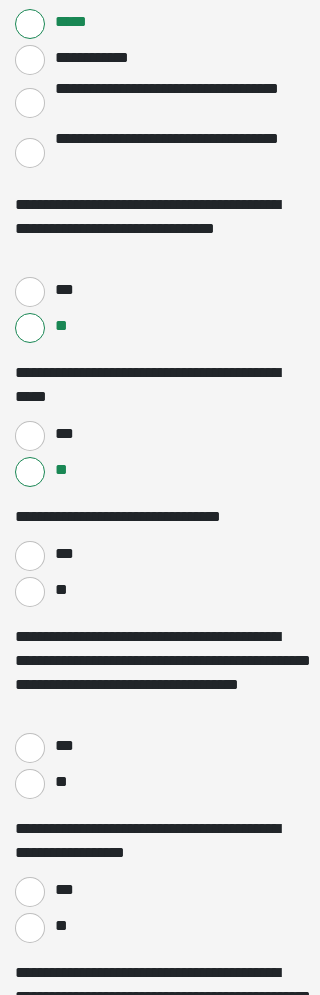 click on "**" at bounding box center [30, 785] 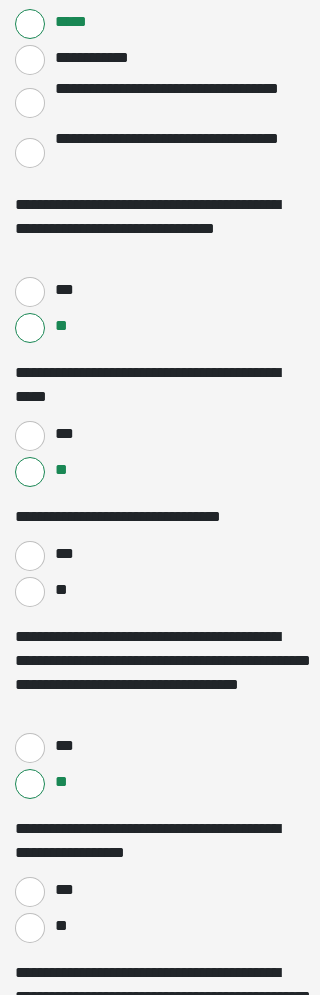 click on "**" at bounding box center [30, 928] 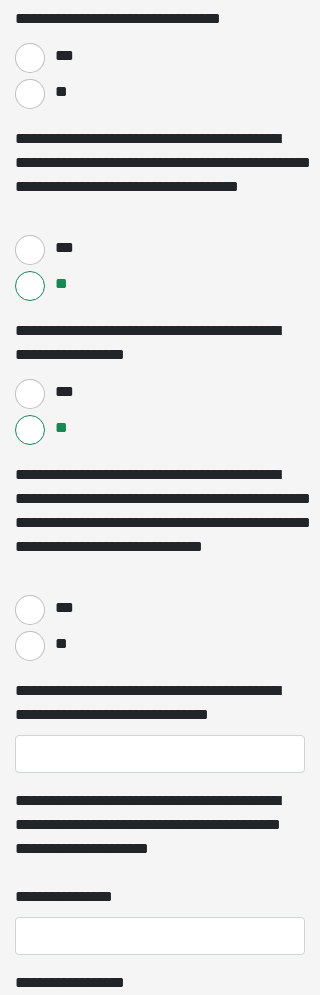 scroll, scrollTop: 2579, scrollLeft: 0, axis: vertical 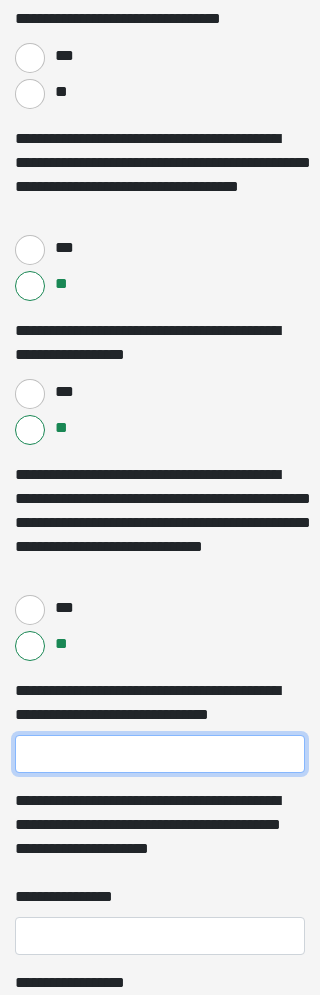 click on "**********" at bounding box center (160, 754) 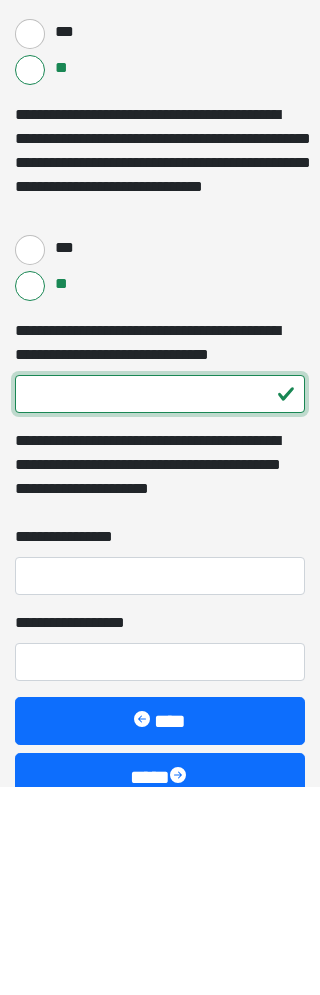 type on "***" 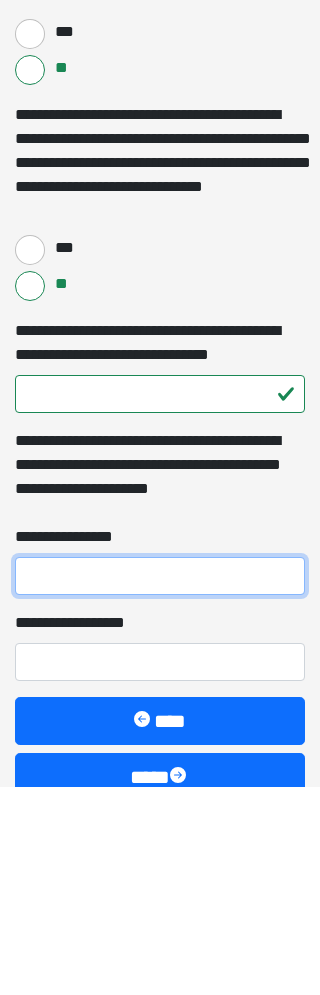 click on "**********" at bounding box center [160, 785] 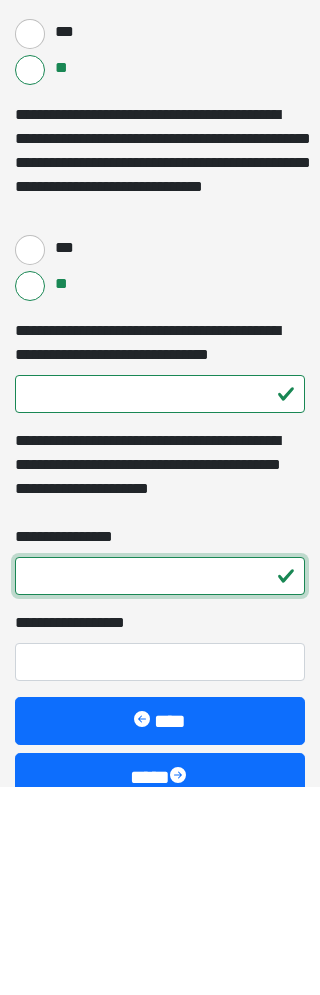 type on "*" 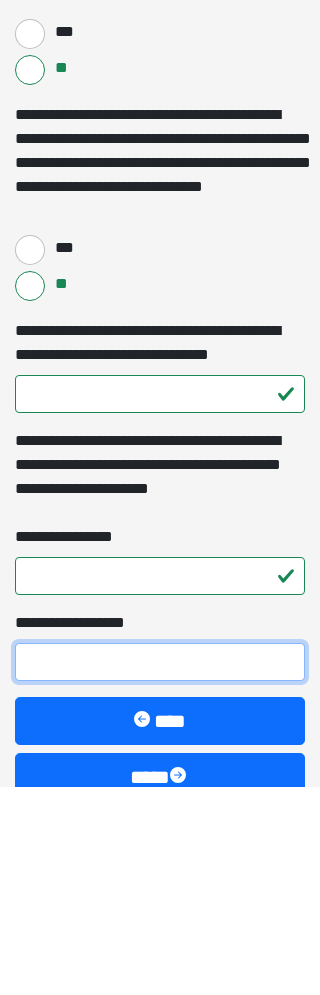 click on "**********" at bounding box center [160, 871] 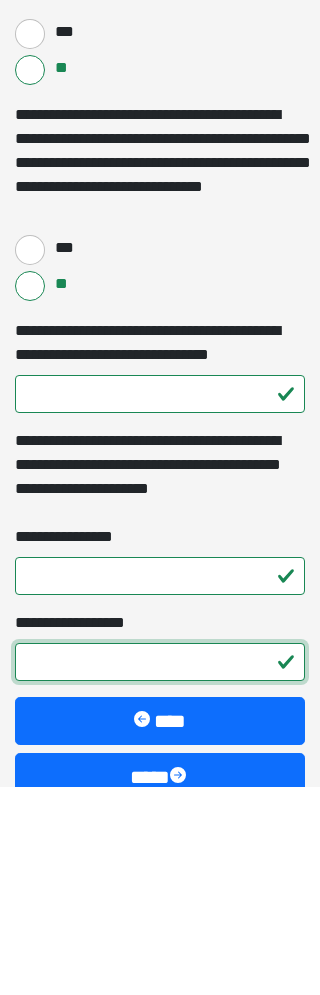 type on "**" 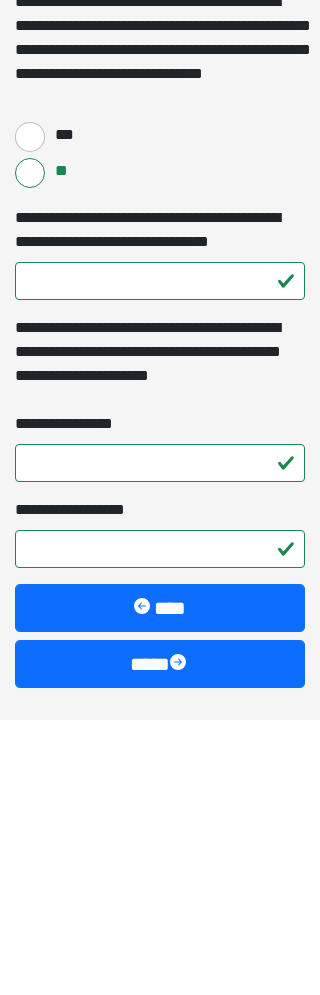 scroll, scrollTop: 2774, scrollLeft: 0, axis: vertical 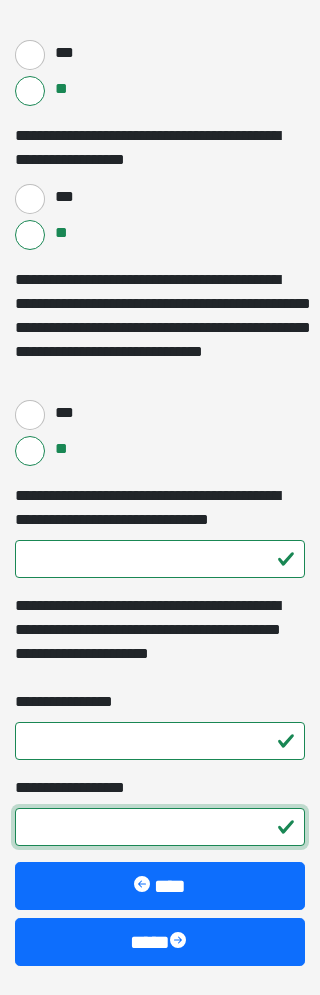 click on "****" at bounding box center (160, 942) 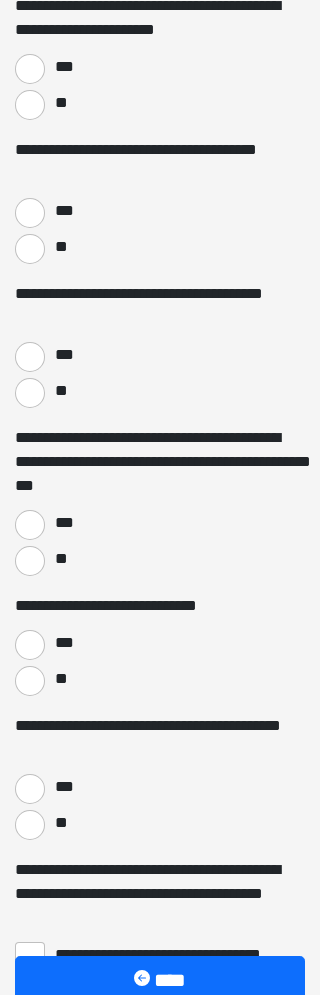 click on "**********" at bounding box center (87, 1063) 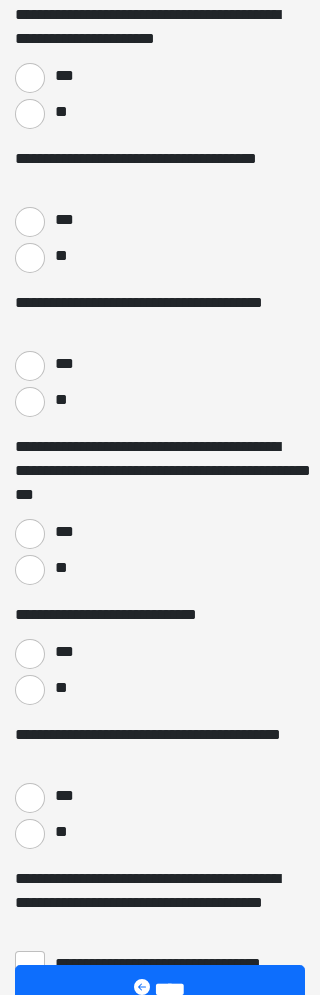 checkbox on "****" 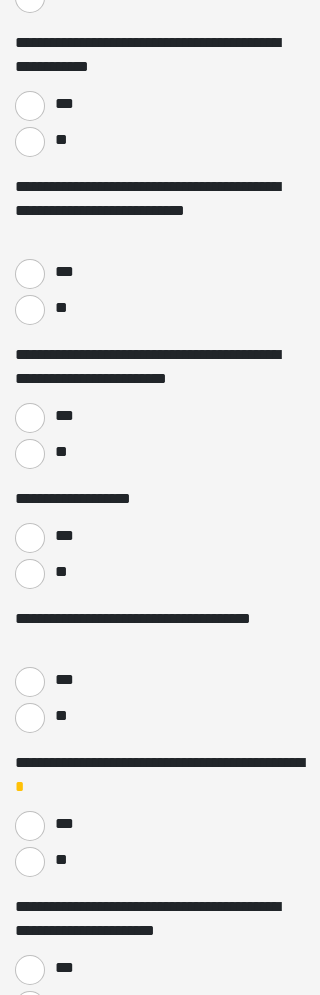 scroll, scrollTop: 1164, scrollLeft: 0, axis: vertical 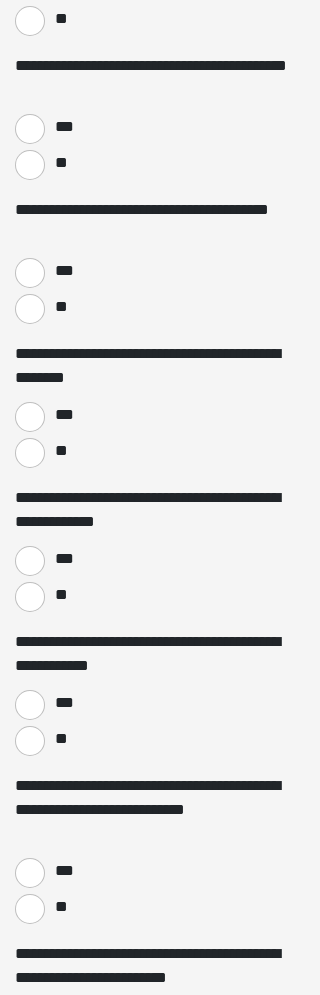 click on "**********" at bounding box center [160, 966] 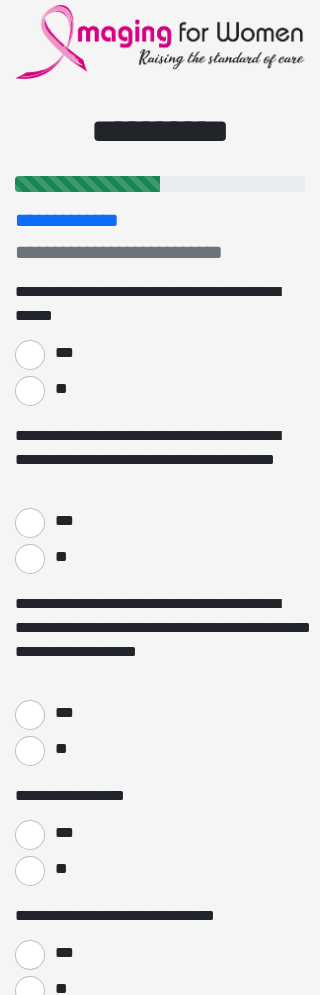 scroll, scrollTop: 0, scrollLeft: 0, axis: both 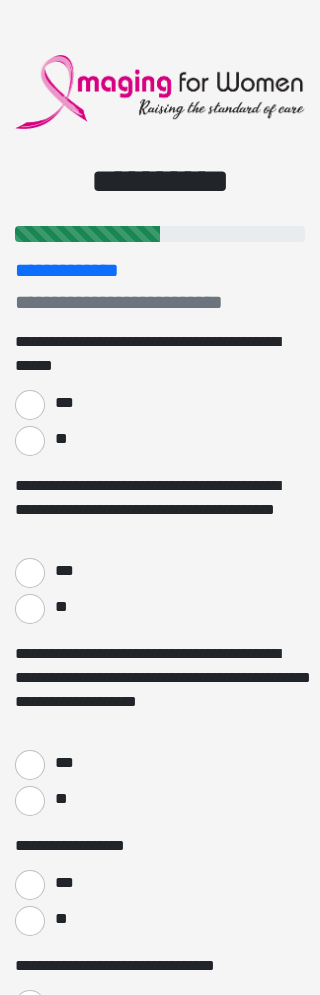 click on "**" at bounding box center [30, 441] 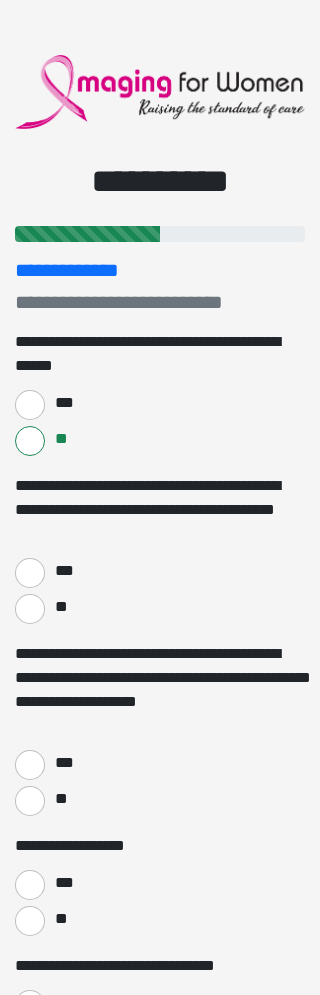 click on "**" at bounding box center (30, 609) 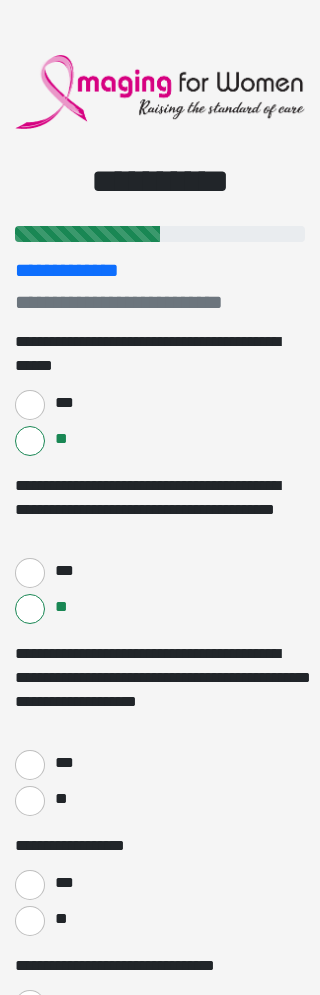 click on "**" at bounding box center [30, 801] 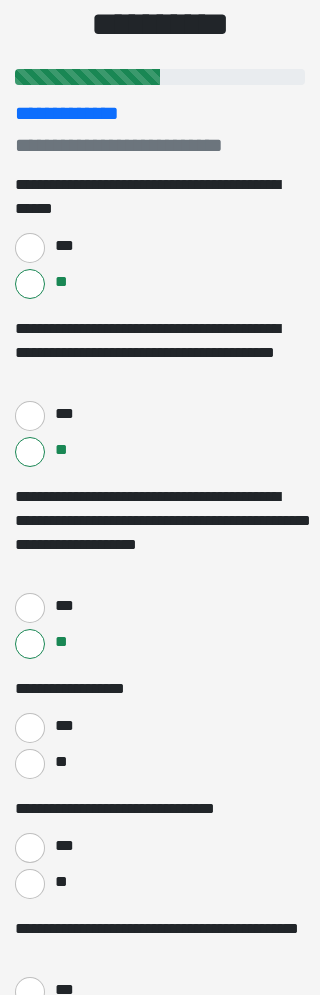scroll, scrollTop: 157, scrollLeft: 0, axis: vertical 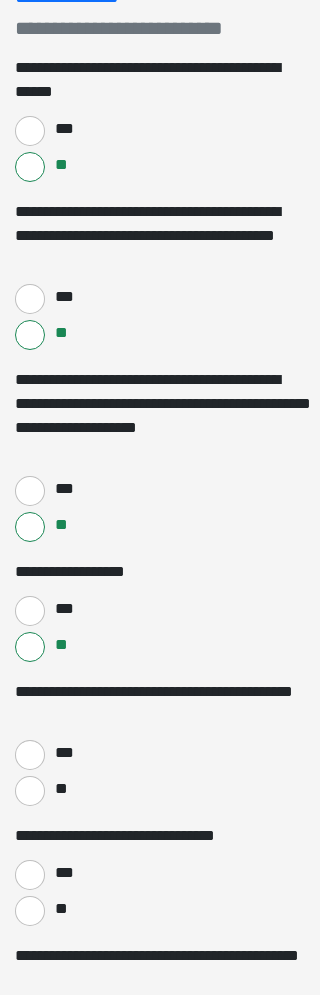 click on "**" at bounding box center [30, 791] 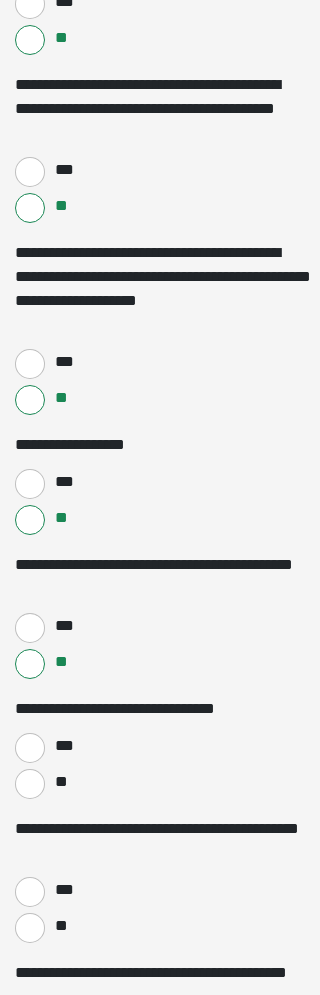 scroll, scrollTop: 401, scrollLeft: 0, axis: vertical 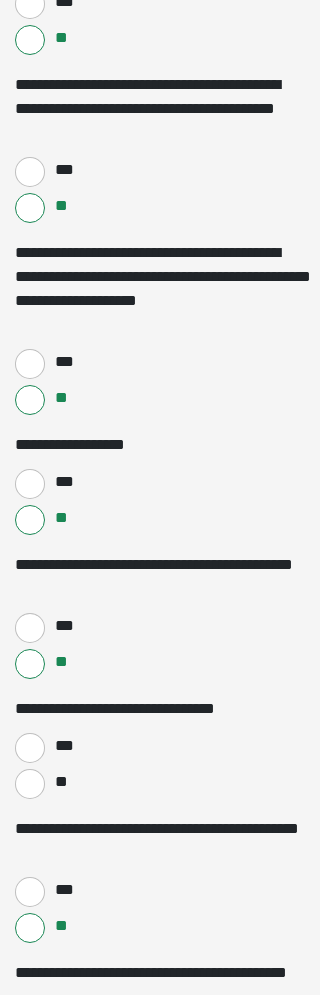 click on "**" at bounding box center (30, 784) 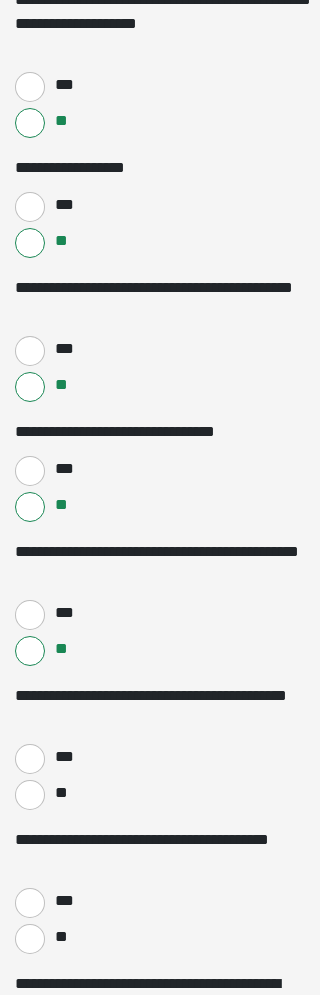 scroll, scrollTop: 683, scrollLeft: 0, axis: vertical 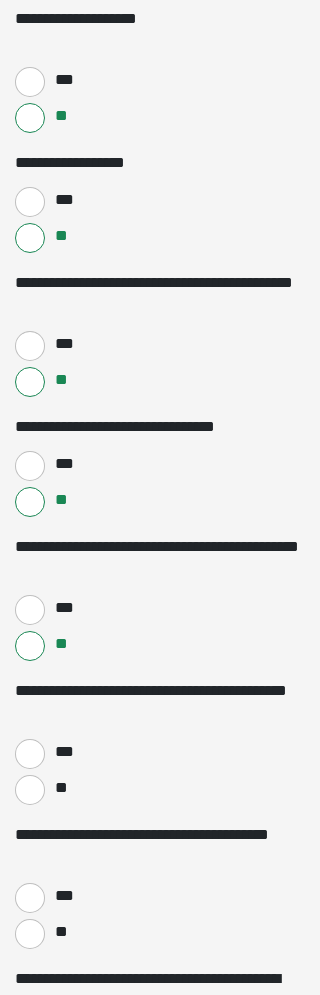 click on "**" at bounding box center [60, 788] 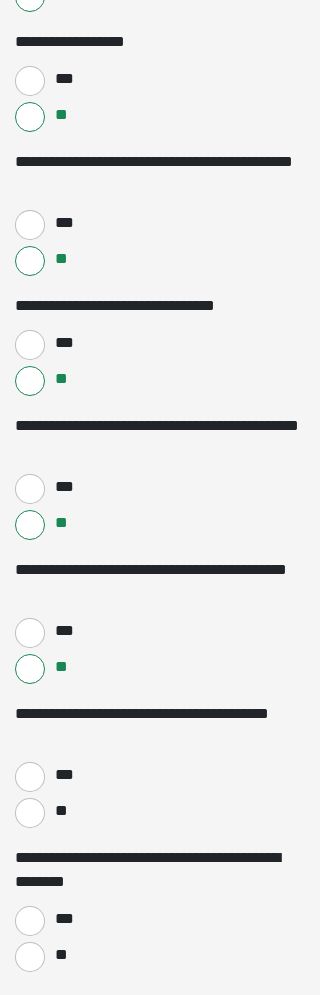scroll, scrollTop: 804, scrollLeft: 0, axis: vertical 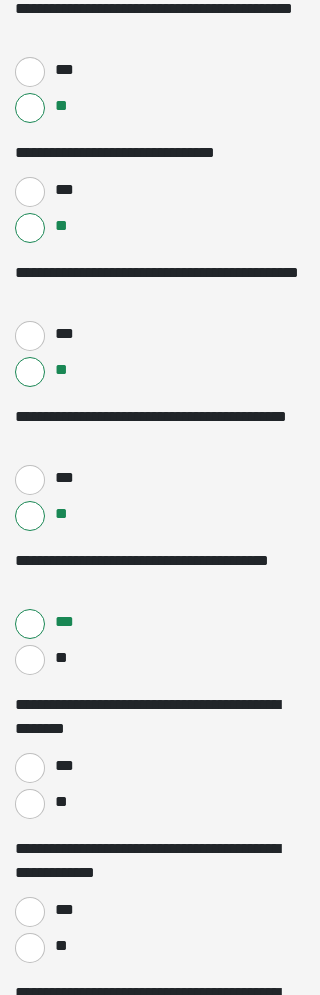 click on "**" at bounding box center [30, 805] 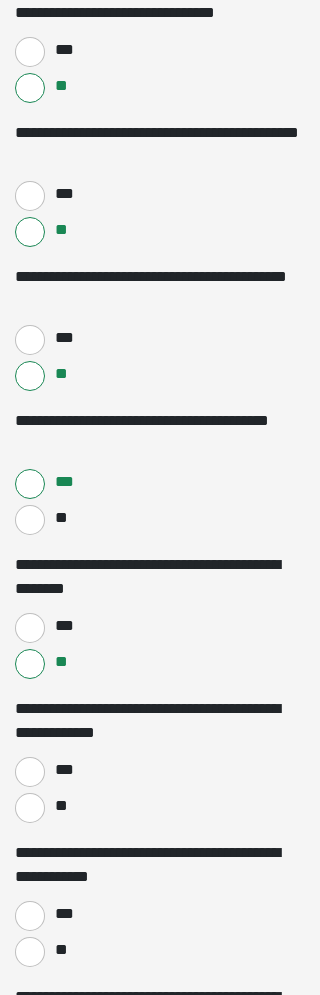 scroll, scrollTop: 1096, scrollLeft: 0, axis: vertical 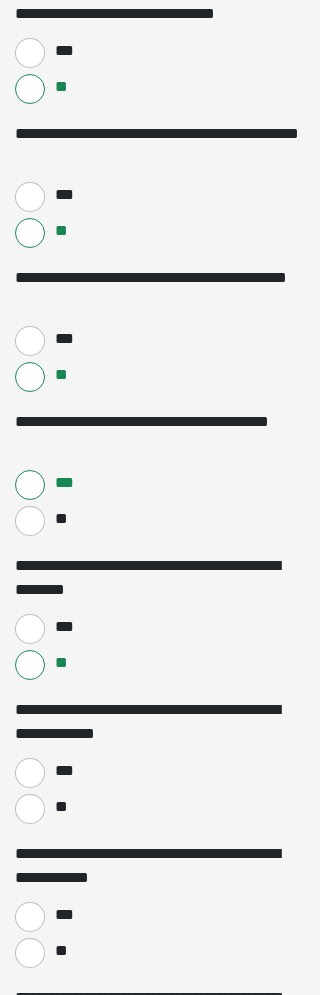 click on "**" at bounding box center (60, 807) 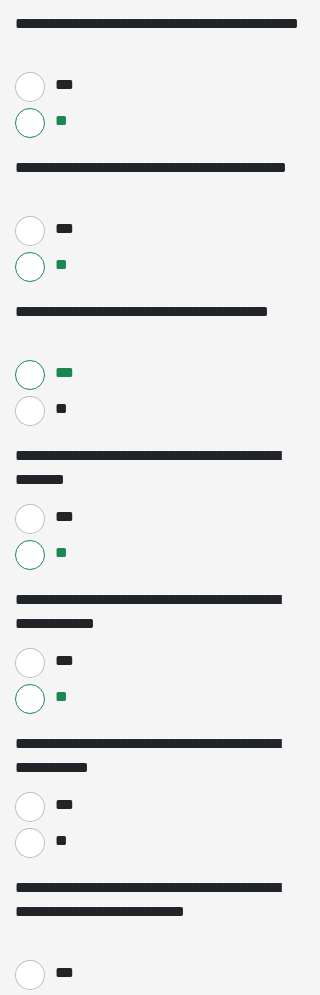 scroll, scrollTop: 1229, scrollLeft: 0, axis: vertical 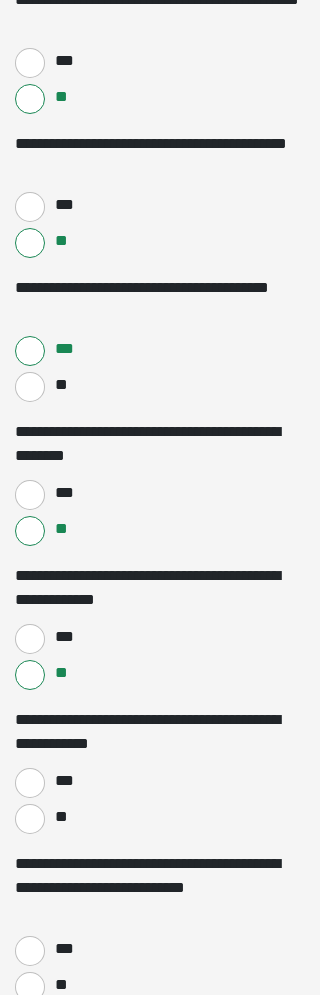 click on "**" at bounding box center (60, 817) 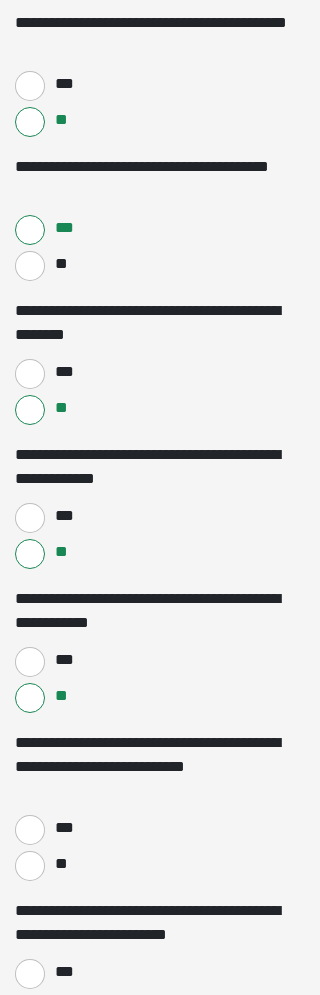 scroll, scrollTop: 1384, scrollLeft: 0, axis: vertical 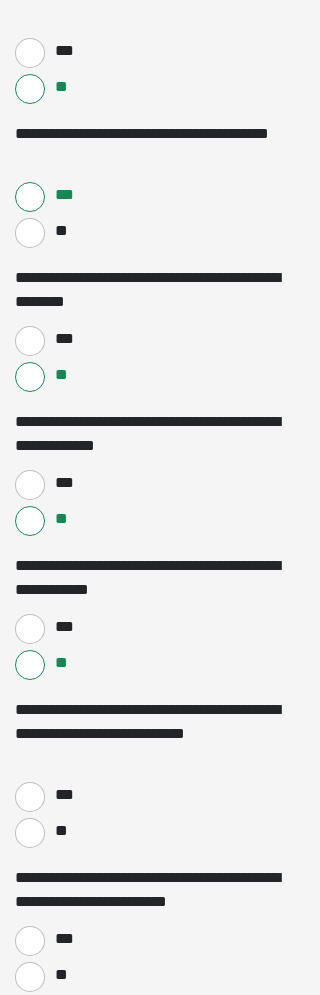 click on "**" at bounding box center [30, 833] 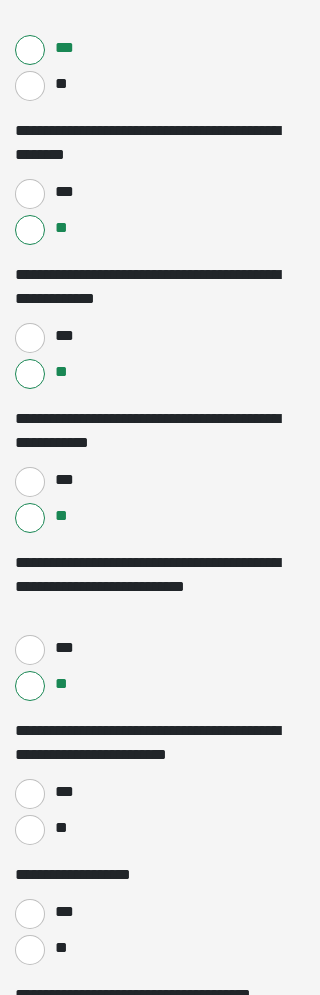 scroll, scrollTop: 1540, scrollLeft: 0, axis: vertical 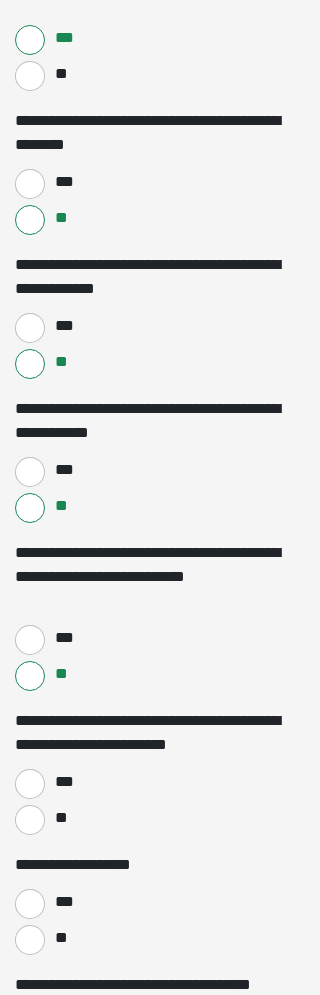 click on "**" at bounding box center [60, 818] 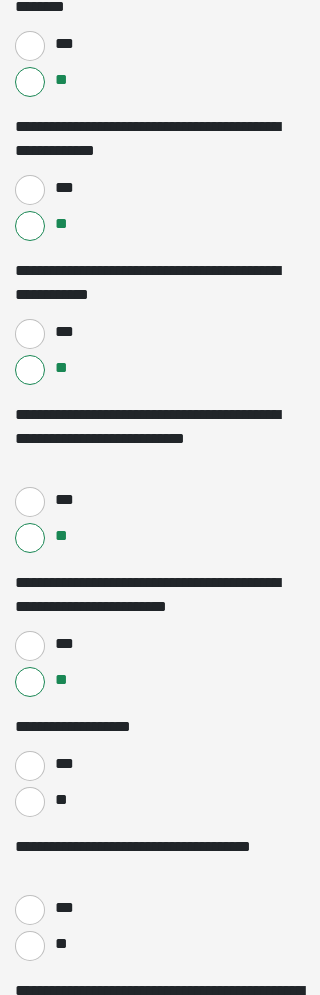 scroll, scrollTop: 1679, scrollLeft: 0, axis: vertical 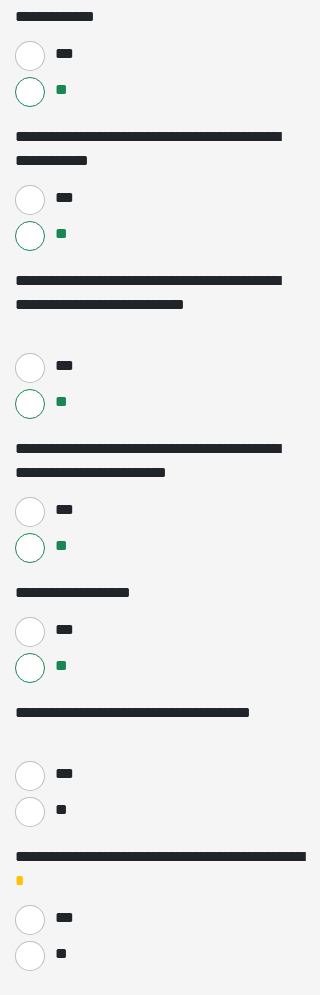 click on "**" at bounding box center (30, 812) 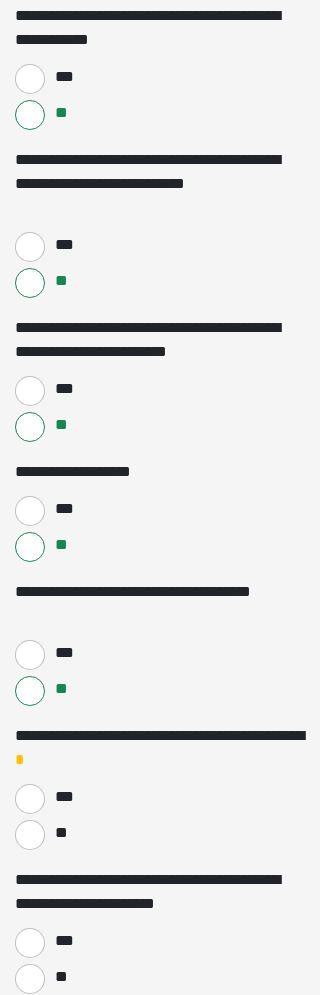 scroll, scrollTop: 1964, scrollLeft: 0, axis: vertical 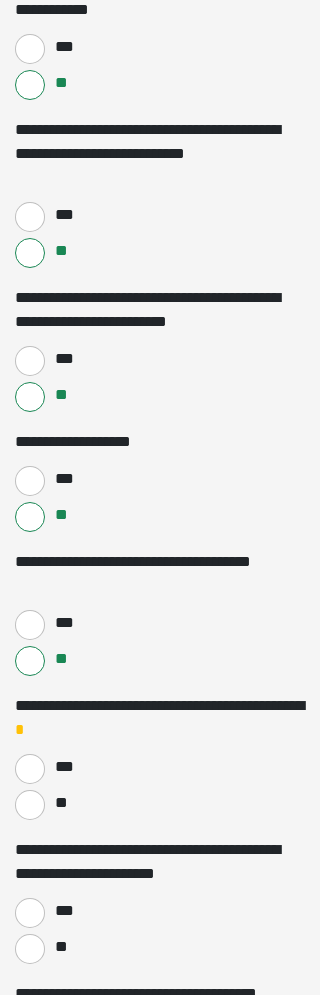 click on "**" at bounding box center [60, 803] 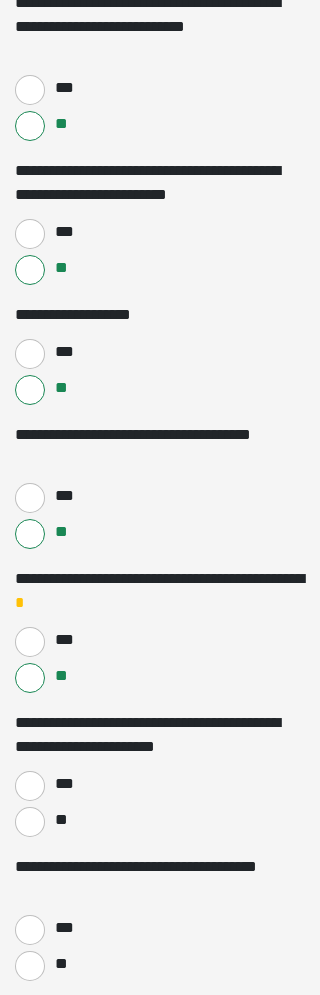 scroll, scrollTop: 2091, scrollLeft: 0, axis: vertical 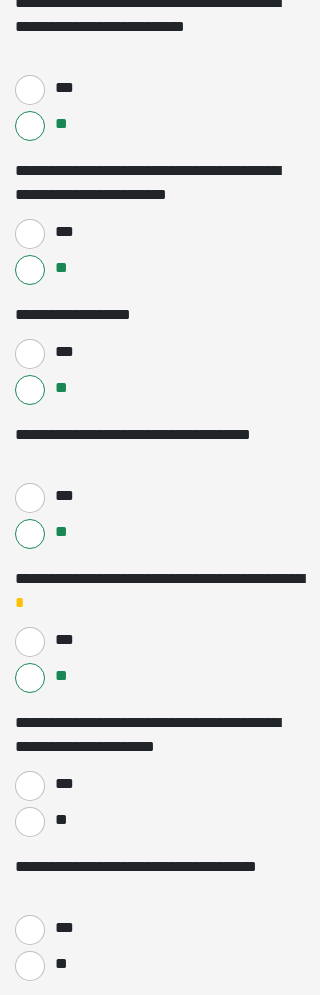 click on "***" at bounding box center (30, 786) 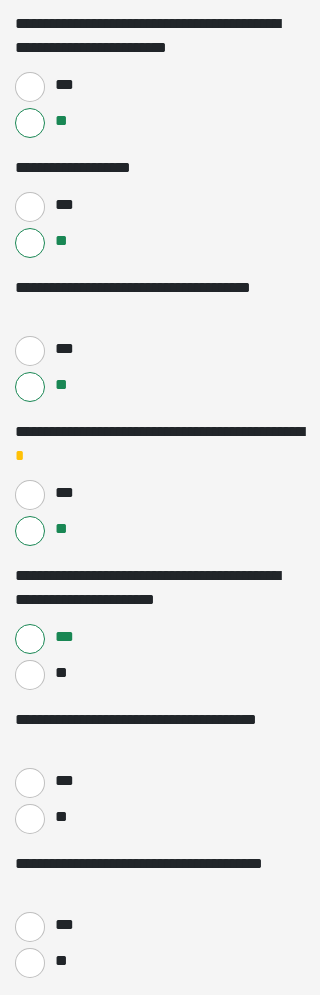 click on "***" at bounding box center [63, 781] 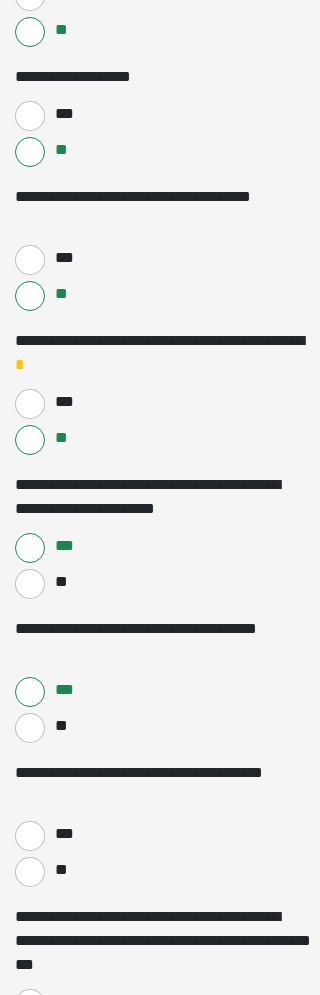 scroll, scrollTop: 2354, scrollLeft: 0, axis: vertical 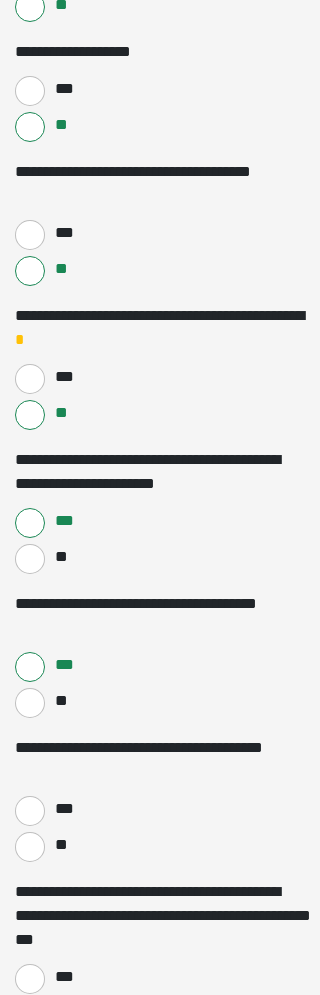 click on "**" at bounding box center [30, 847] 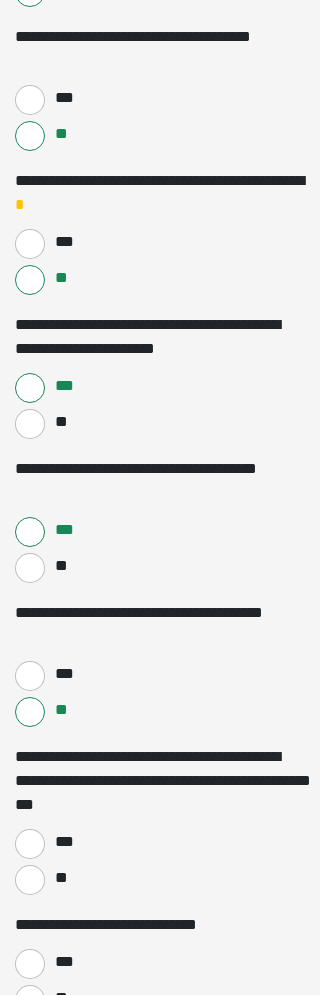 scroll, scrollTop: 2500, scrollLeft: 0, axis: vertical 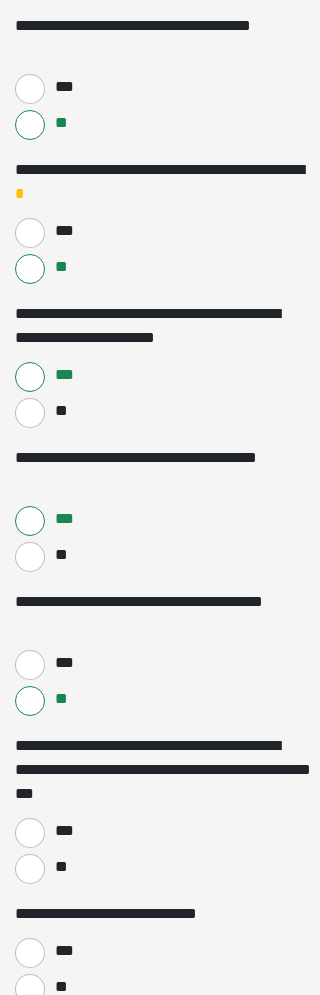 click on "**" at bounding box center (30, 869) 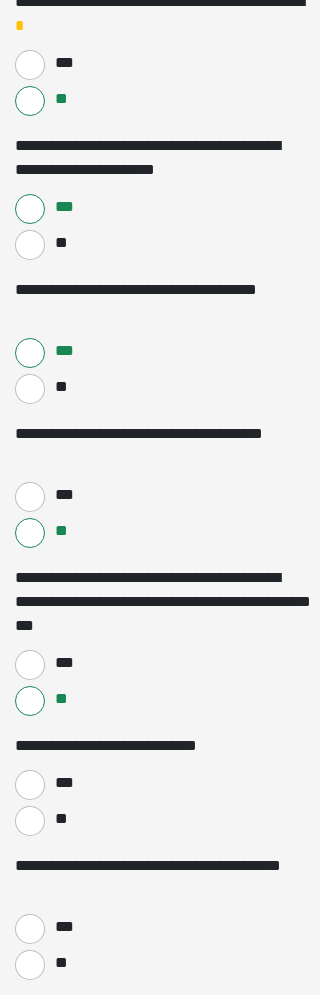 scroll, scrollTop: 2675, scrollLeft: 0, axis: vertical 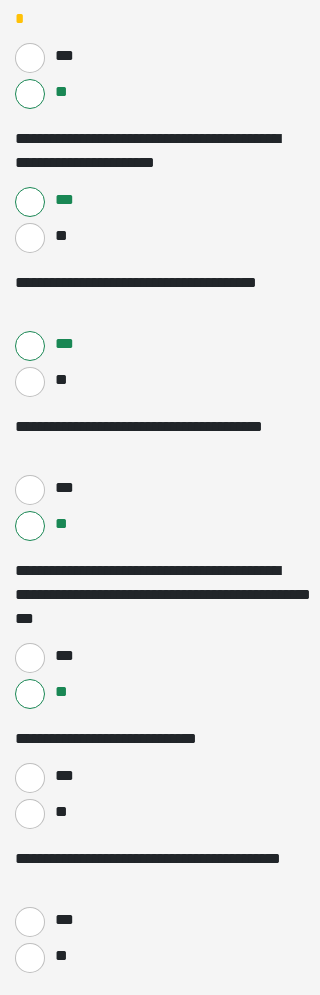 click on "***" at bounding box center [30, 778] 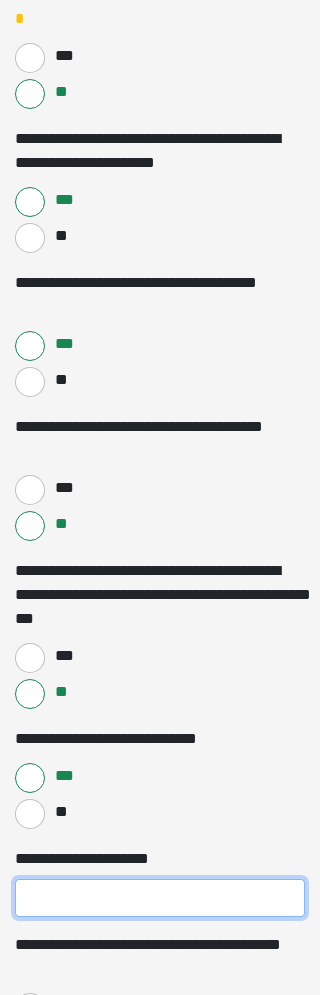 click on "**********" at bounding box center (160, 898) 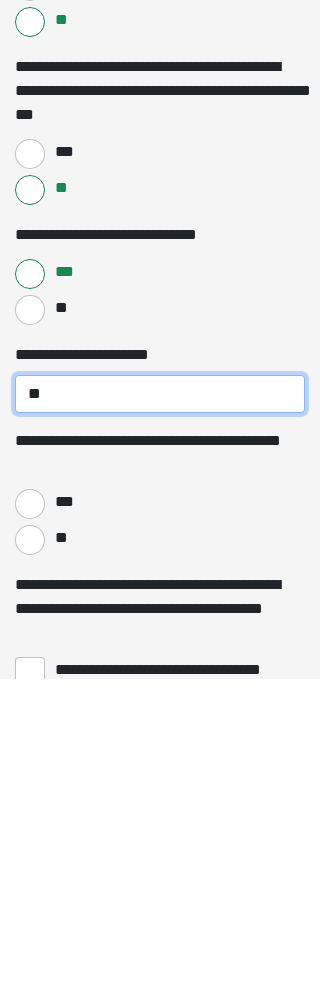 type on "**" 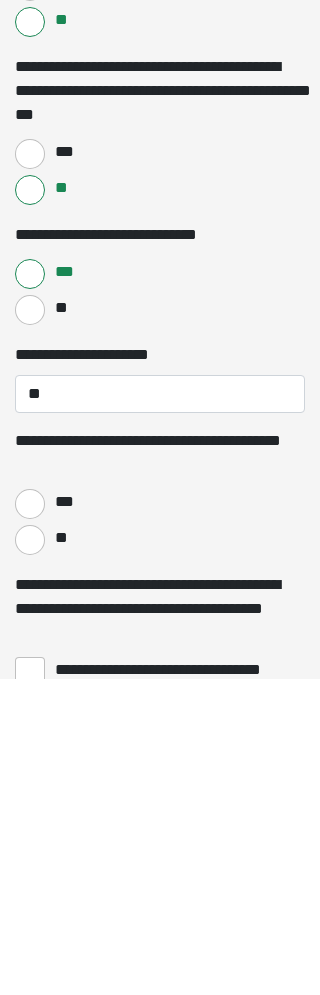 click on "**" at bounding box center (30, 856) 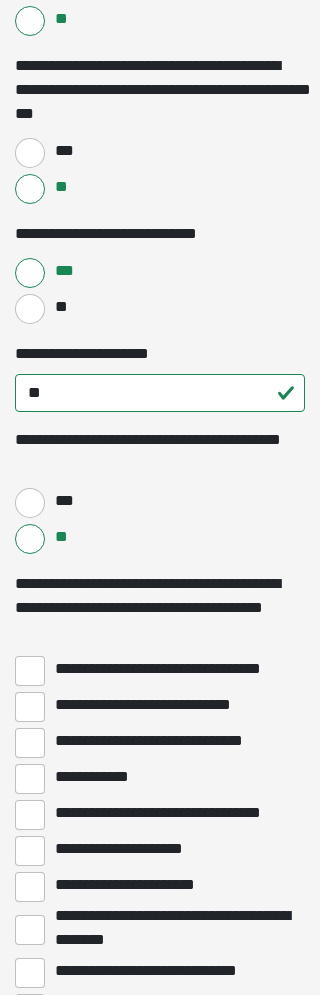 click on "**********" at bounding box center [30, 779] 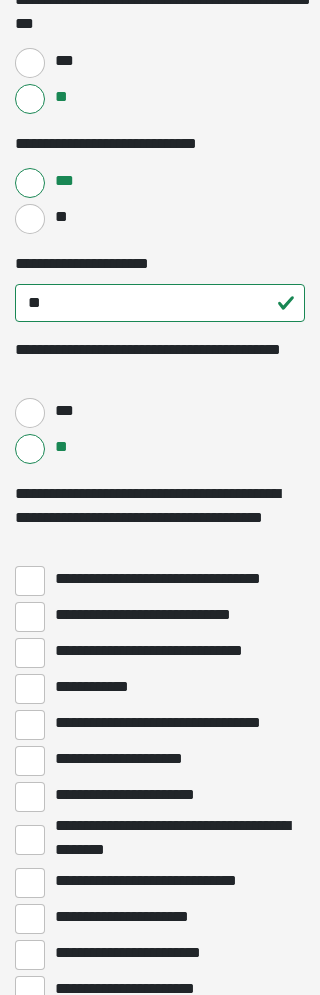 scroll, scrollTop: 3269, scrollLeft: 0, axis: vertical 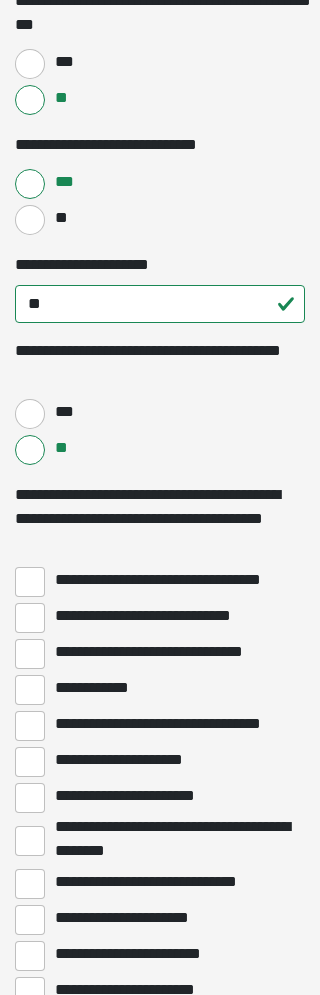click on "**********" at bounding box center (30, 618) 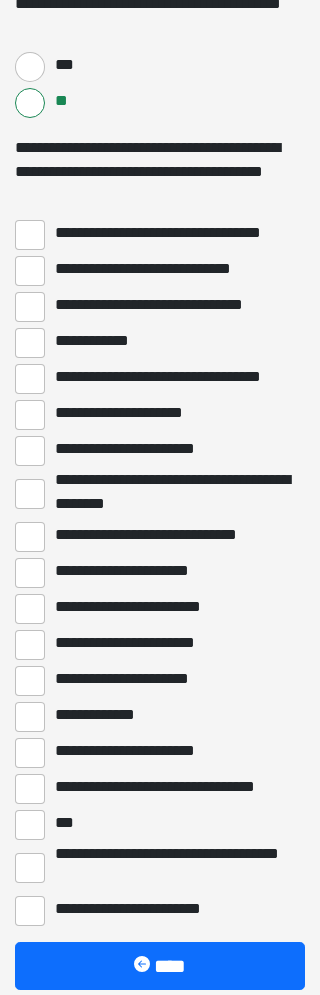 scroll, scrollTop: 3624, scrollLeft: 0, axis: vertical 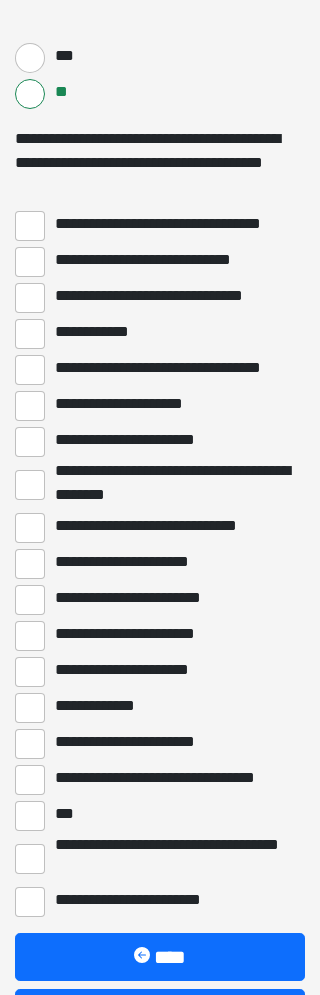 click at bounding box center [180, 1014] 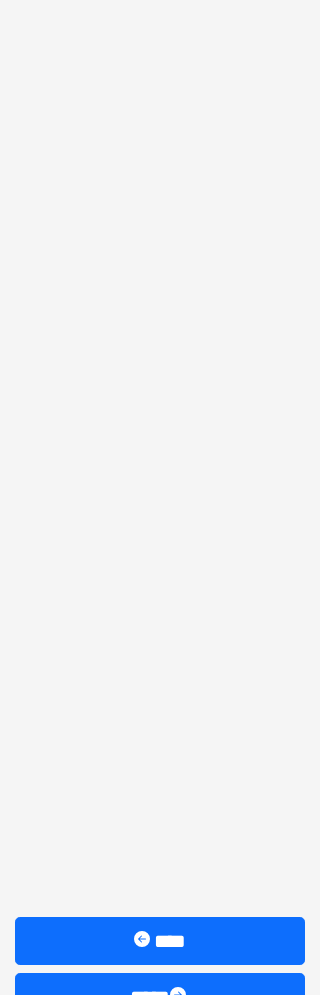 scroll, scrollTop: 0, scrollLeft: 0, axis: both 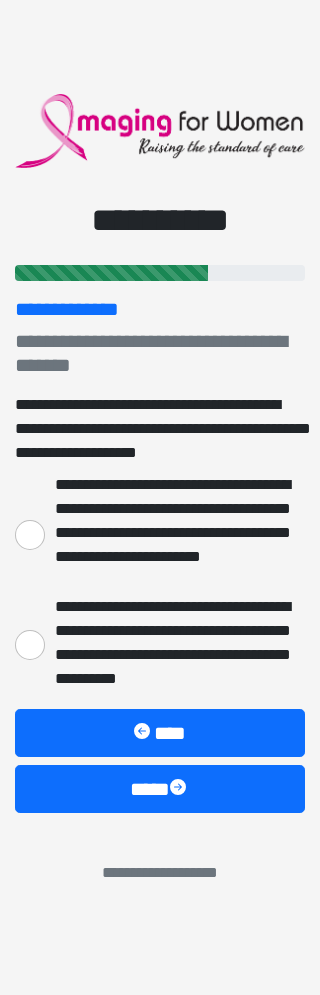 click on "**********" at bounding box center [175, 643] 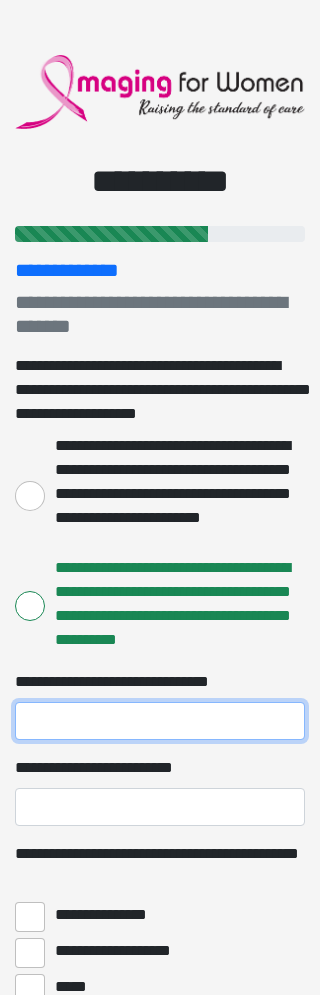 click on "**********" at bounding box center (160, 721) 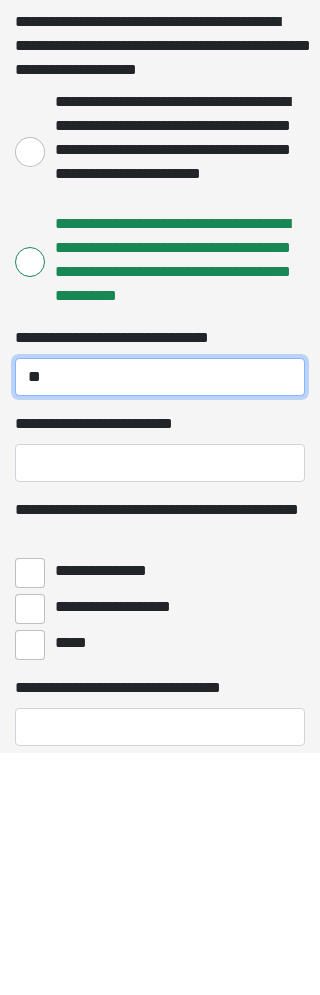 type on "*" 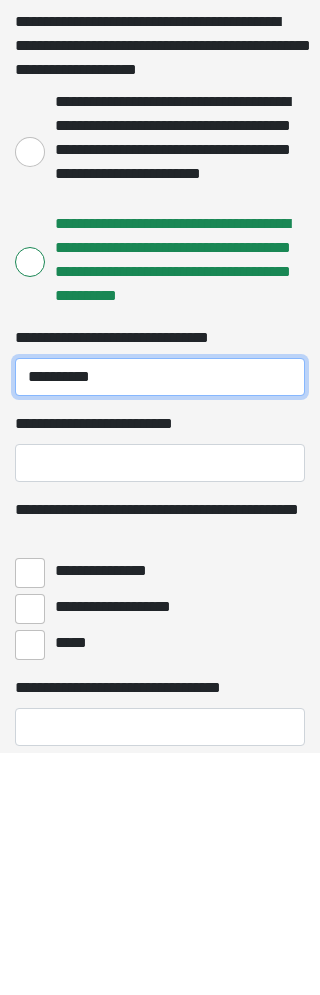 type on "**********" 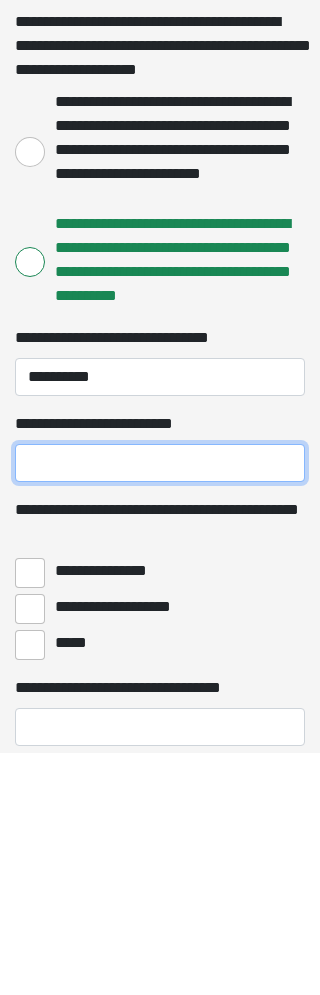 click on "**********" at bounding box center [160, 705] 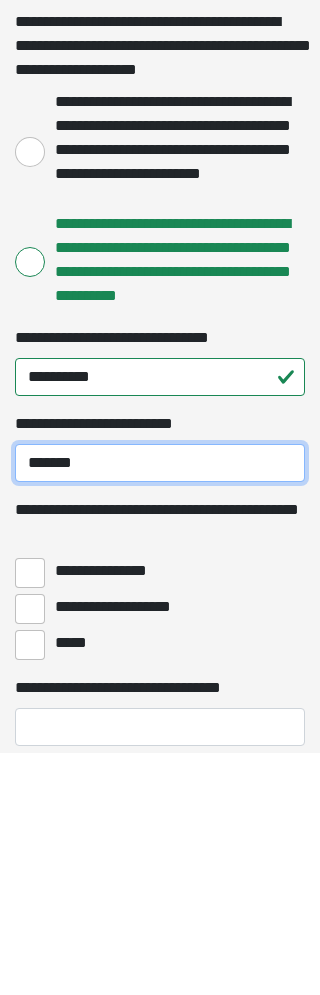type on "*******" 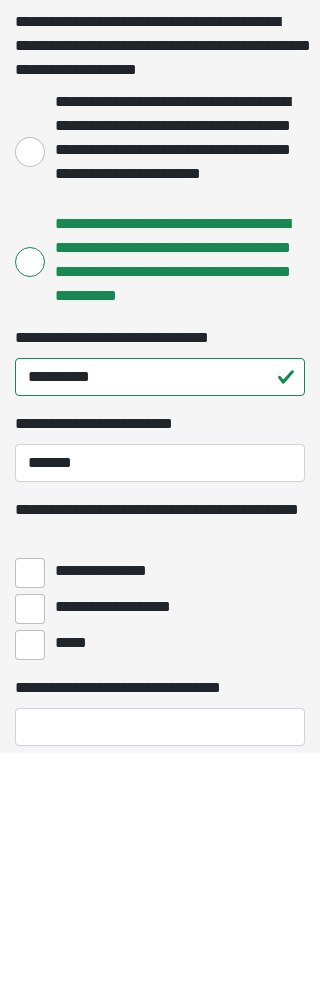 click on "**********" at bounding box center [30, 815] 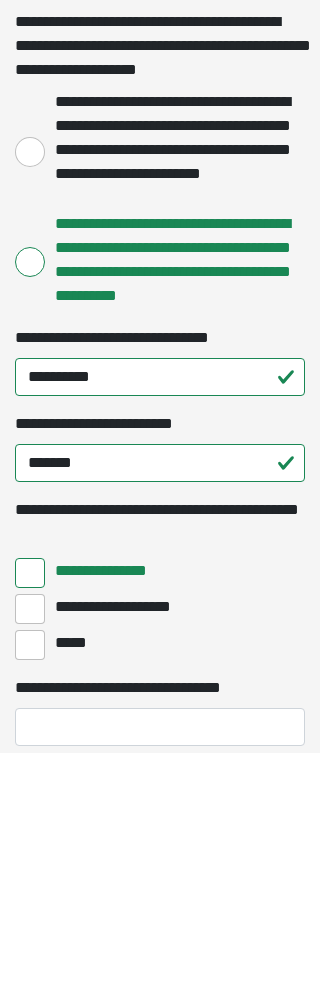 scroll, scrollTop: 344, scrollLeft: 0, axis: vertical 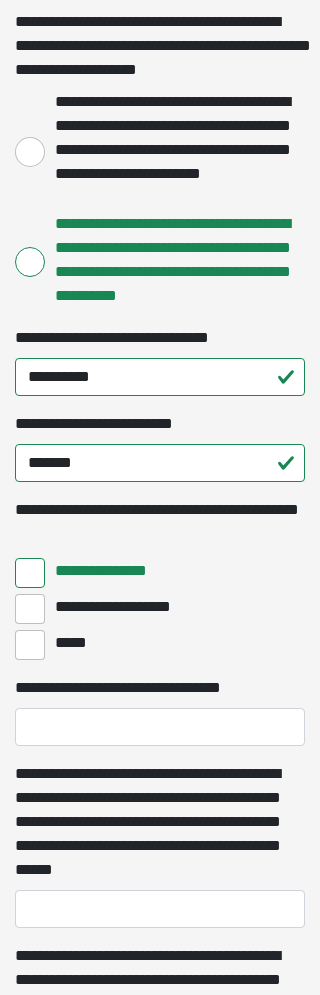click on "**********" at bounding box center [30, 609] 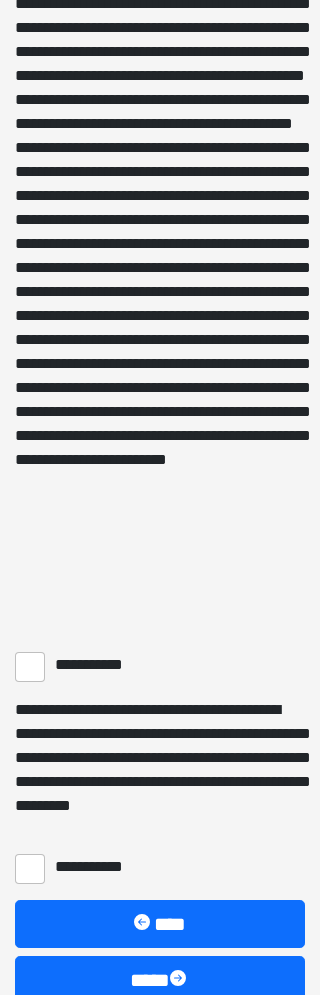 scroll, scrollTop: 1483, scrollLeft: 0, axis: vertical 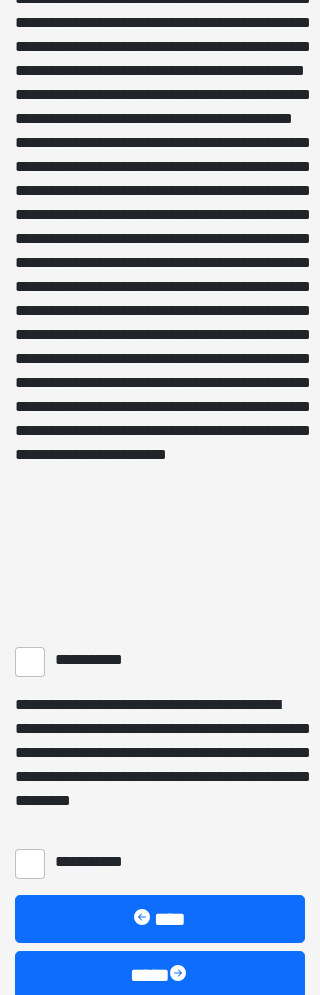 click on "**********" at bounding box center [30, 662] 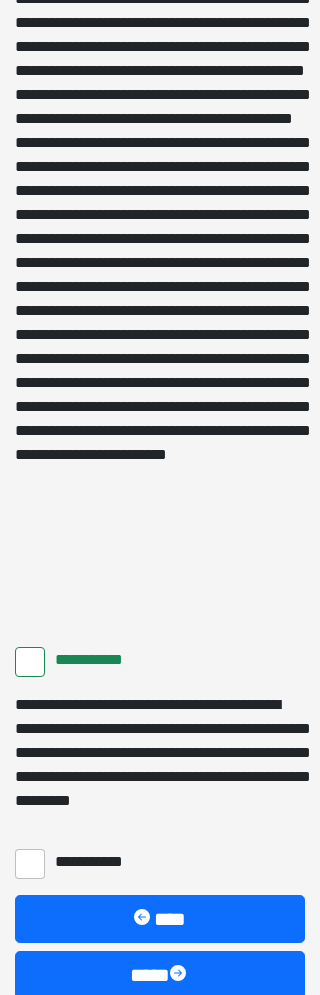click on "**********" at bounding box center [30, 864] 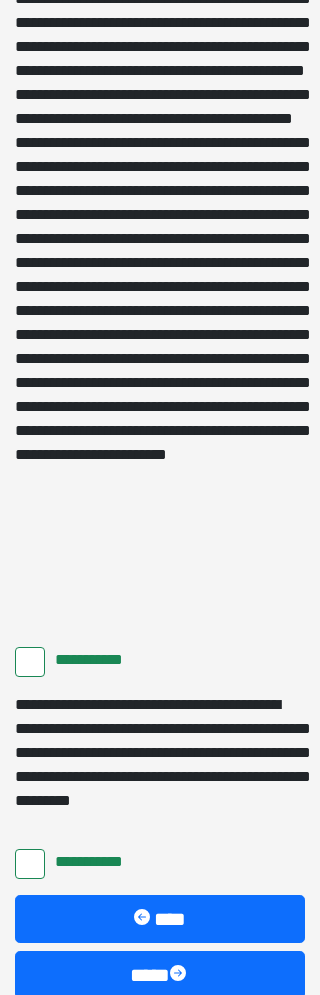 click on "****" at bounding box center (160, 975) 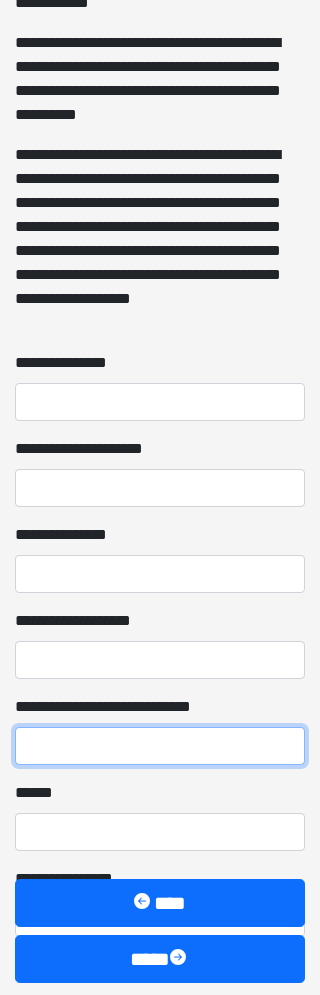 click on "**********" at bounding box center [160, 746] 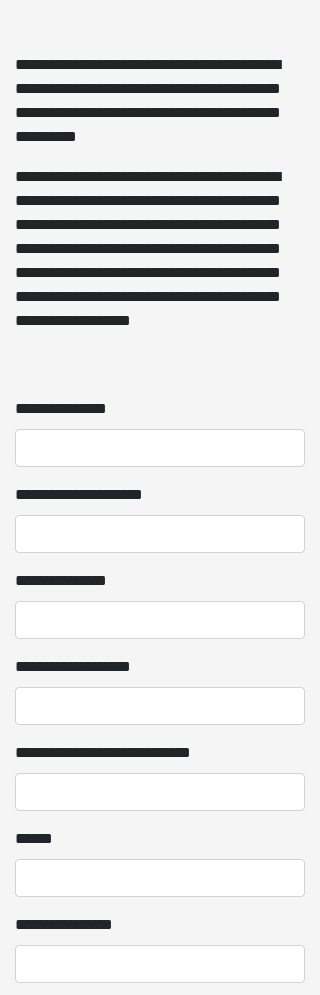 scroll, scrollTop: 1653, scrollLeft: 0, axis: vertical 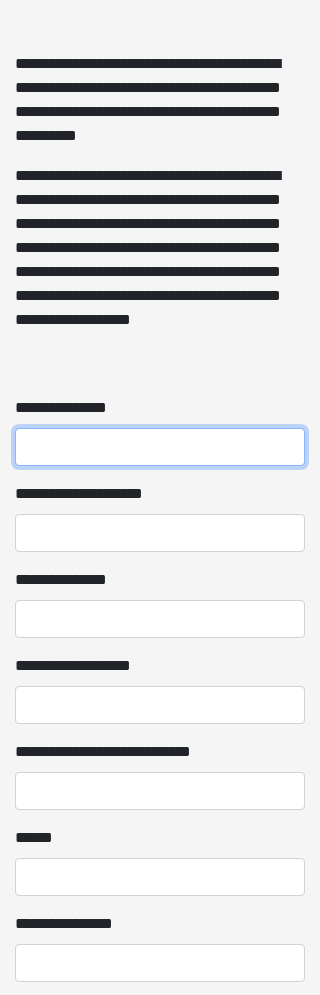 click on "**********" at bounding box center (160, 448) 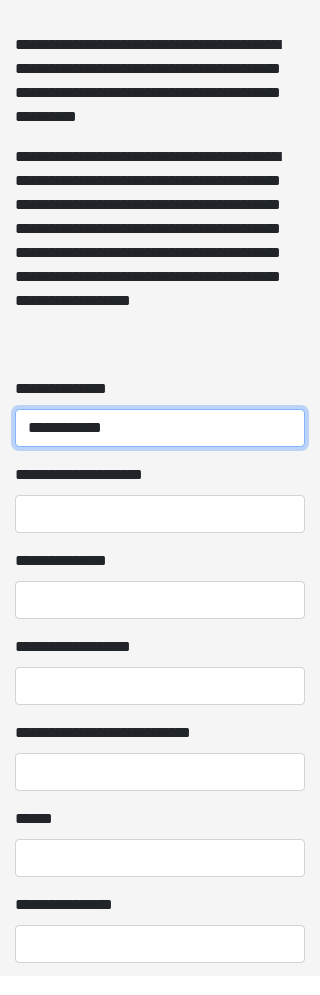 type on "**********" 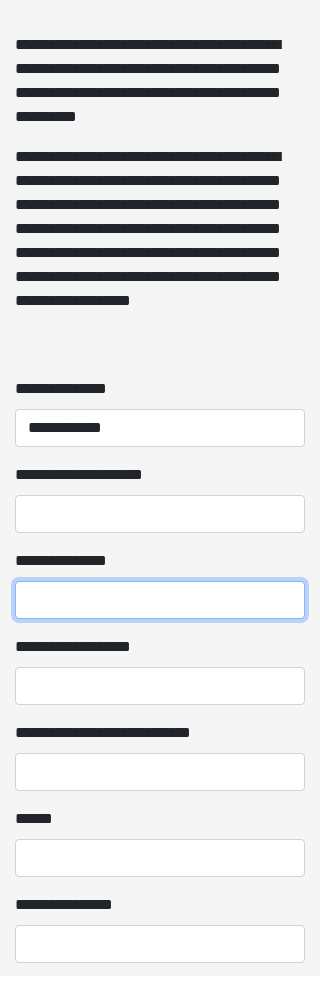 click on "**********" at bounding box center [160, 620] 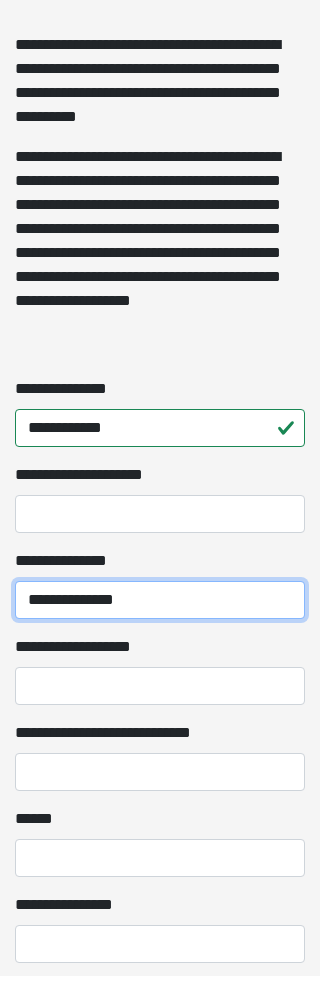 type on "**********" 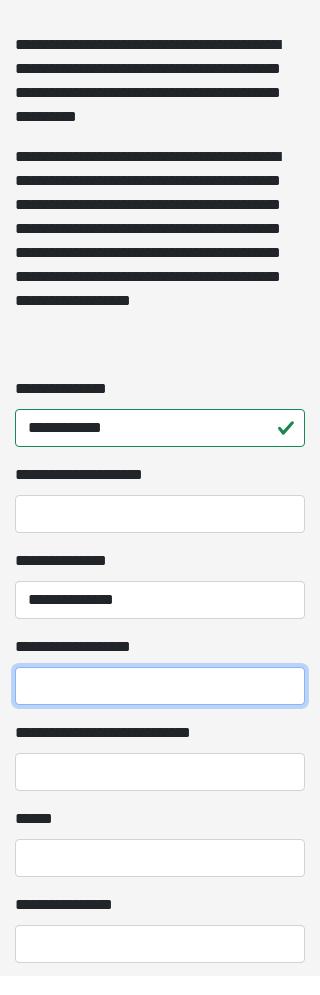 click on "**********" at bounding box center [160, 706] 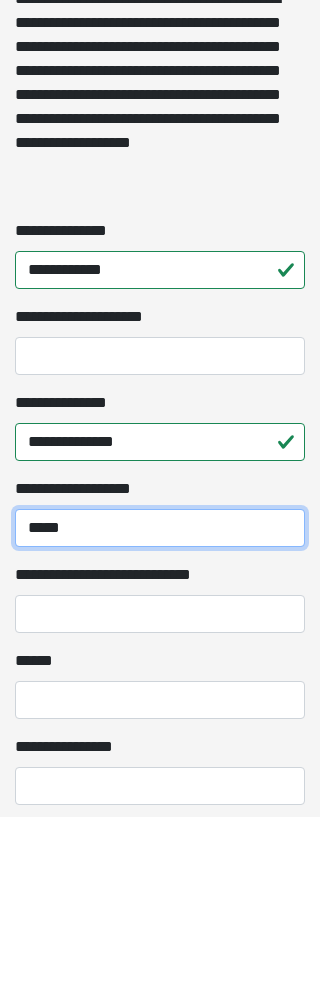 type on "*****" 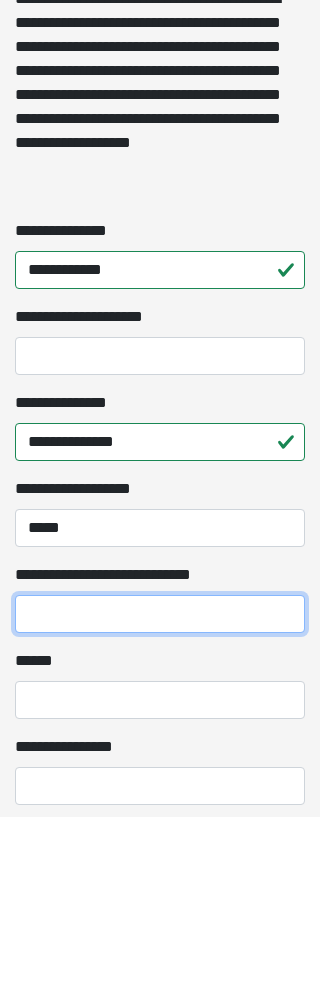 click on "**********" at bounding box center [160, 792] 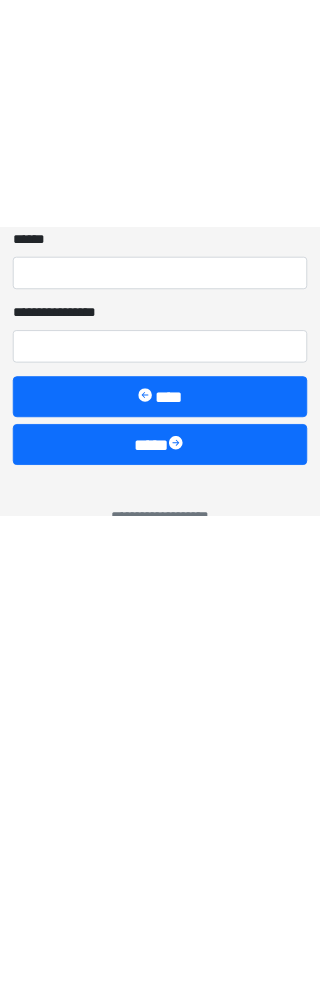 scroll, scrollTop: 1757, scrollLeft: 0, axis: vertical 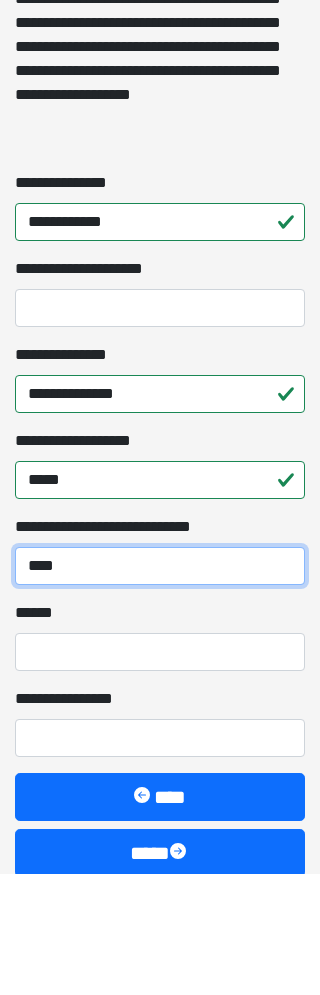 type on "****" 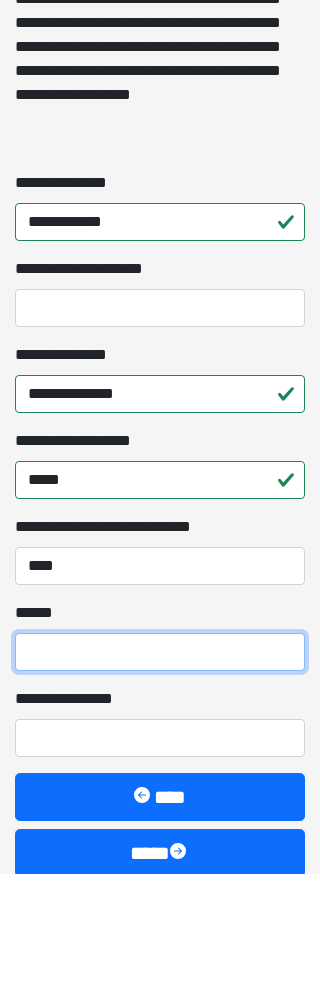 click on "**** *" at bounding box center (160, 774) 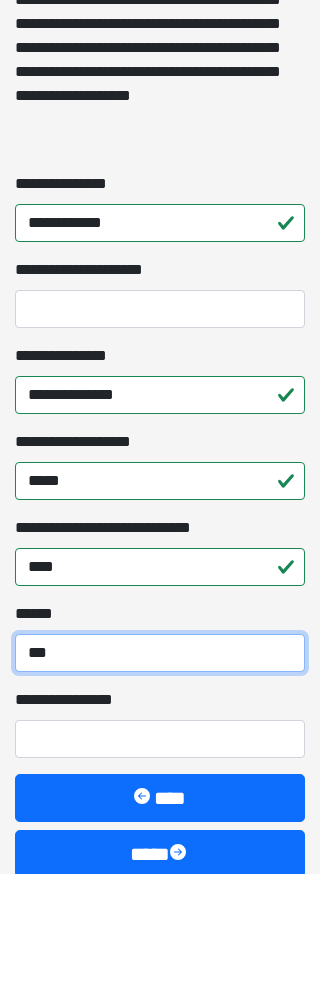 type on "***" 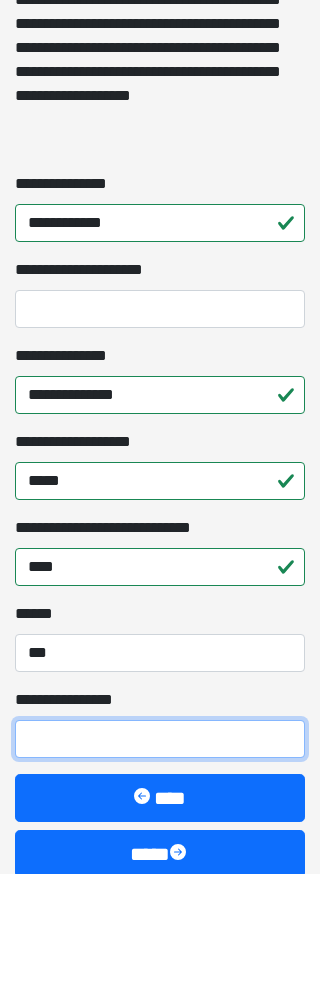 click on "**********" at bounding box center (160, 860) 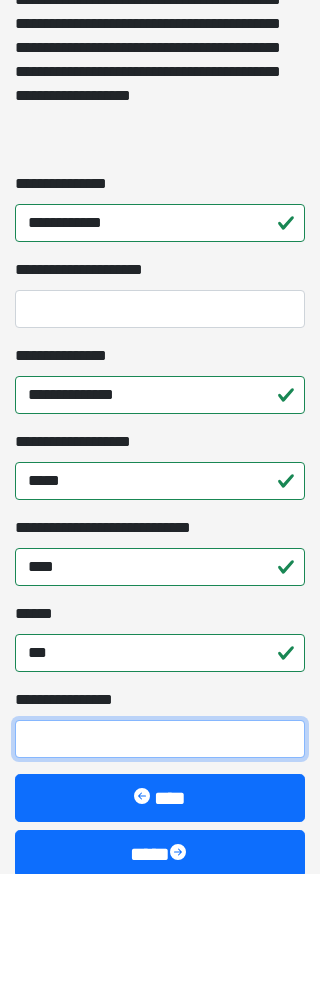 scroll, scrollTop: 1864, scrollLeft: 0, axis: vertical 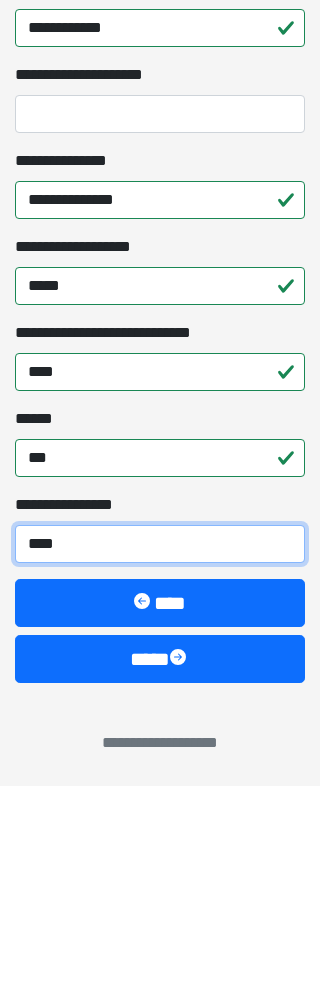 type on "*****" 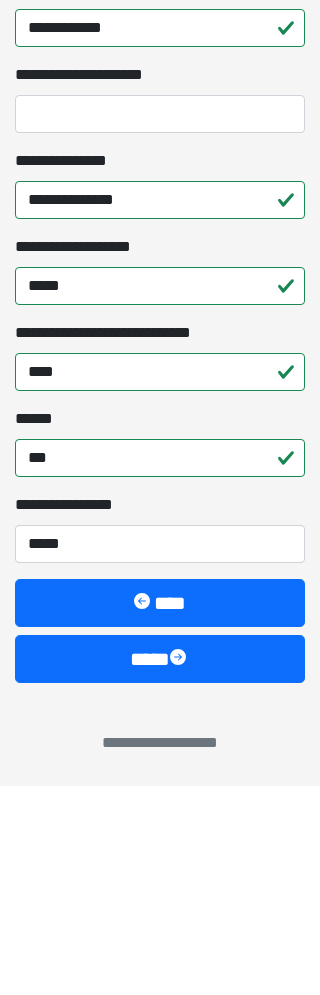 click at bounding box center (180, 868) 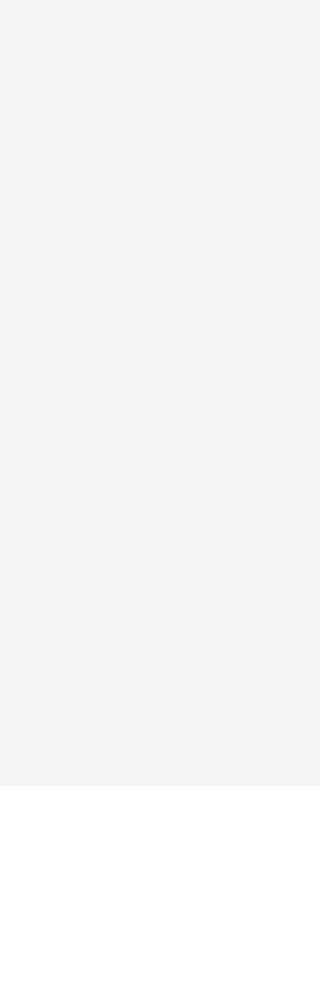 scroll, scrollTop: 0, scrollLeft: 0, axis: both 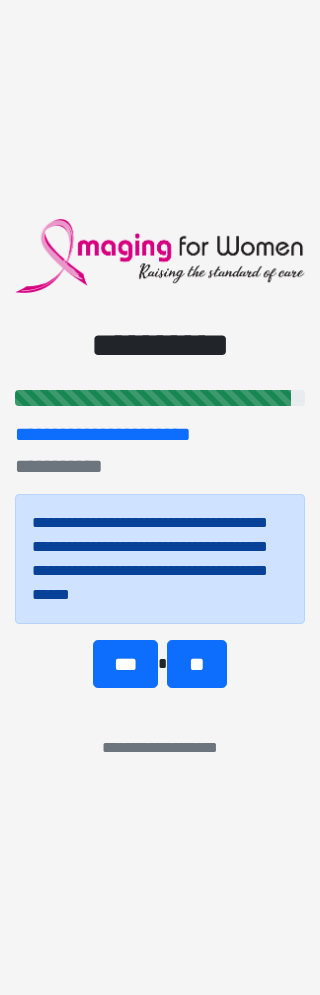 click on "***" at bounding box center (125, 664) 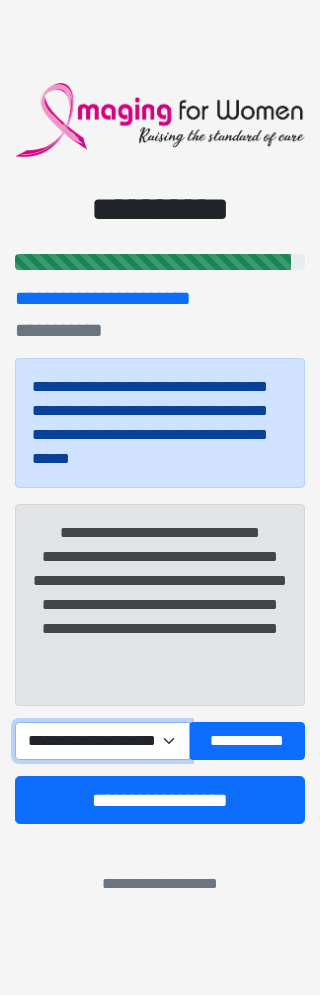 click on "**********" at bounding box center [102, 741] 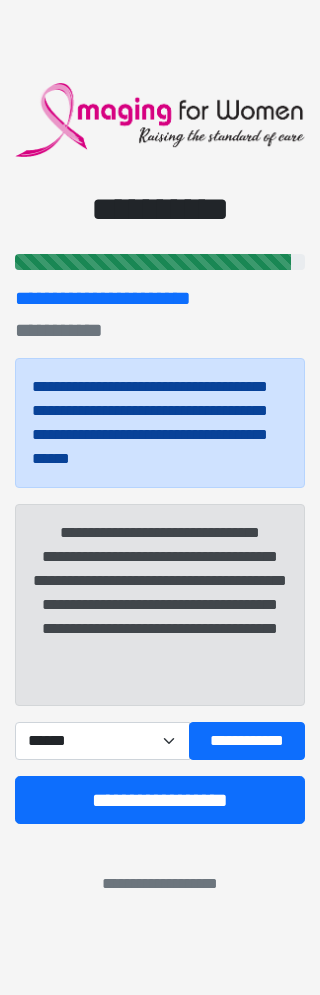 click on "**********" at bounding box center [247, 741] 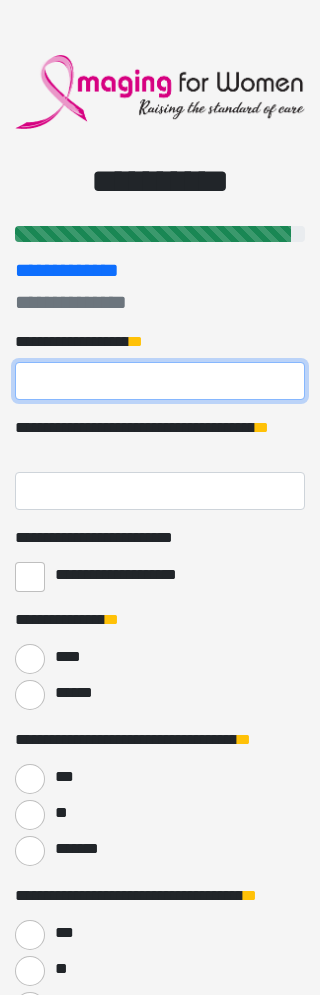 click on "**********" at bounding box center (160, 381) 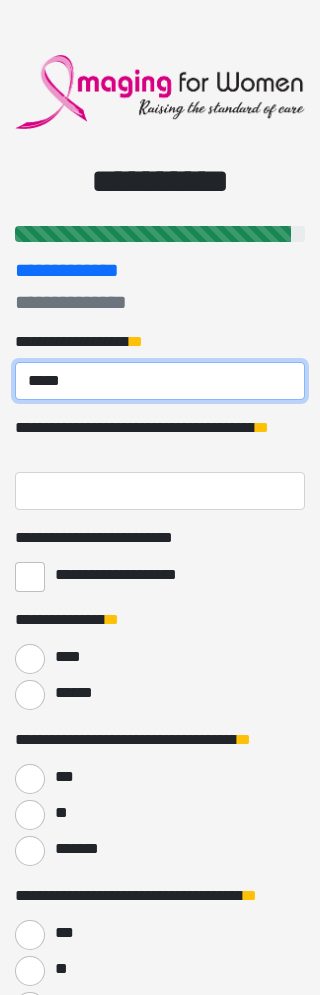 type on "*****" 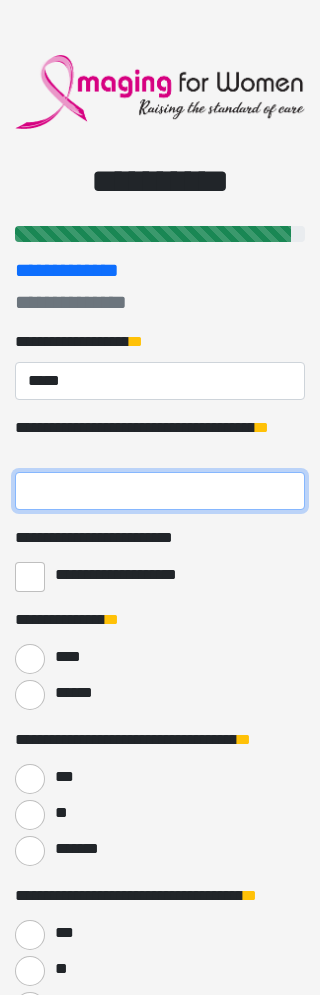 click on "**********" at bounding box center [160, 491] 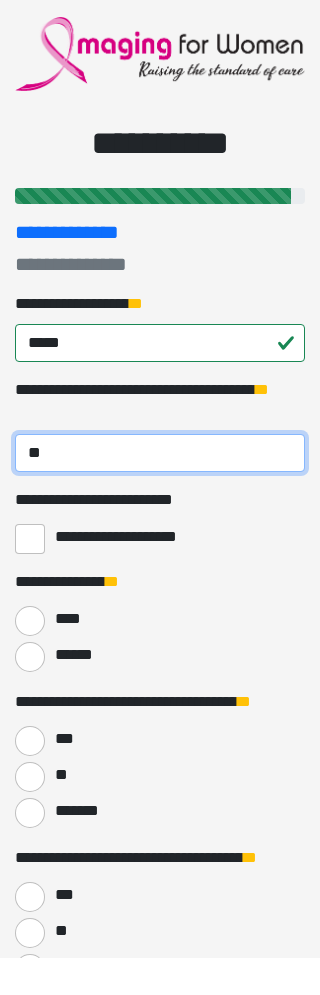 type on "**" 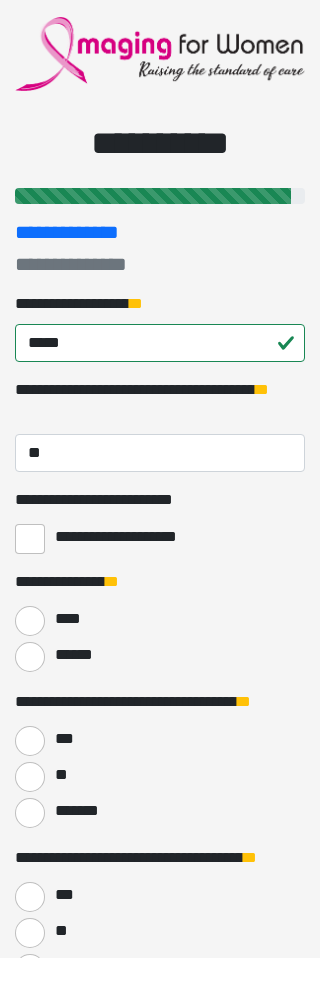 click on "**********" at bounding box center (30, 577) 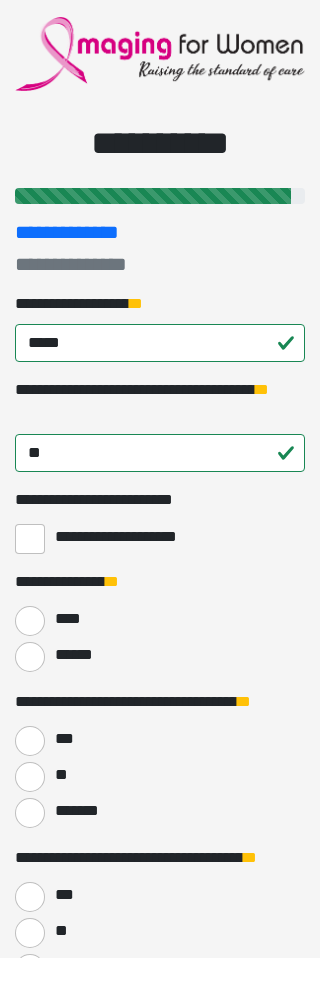 scroll, scrollTop: 38, scrollLeft: 0, axis: vertical 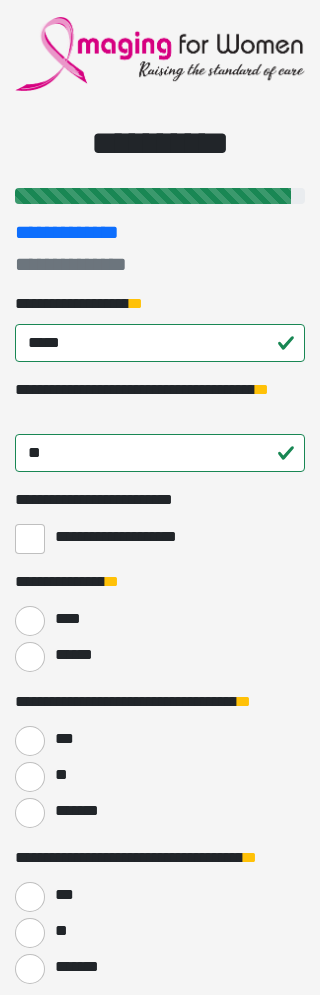 click on "******" at bounding box center [30, 657] 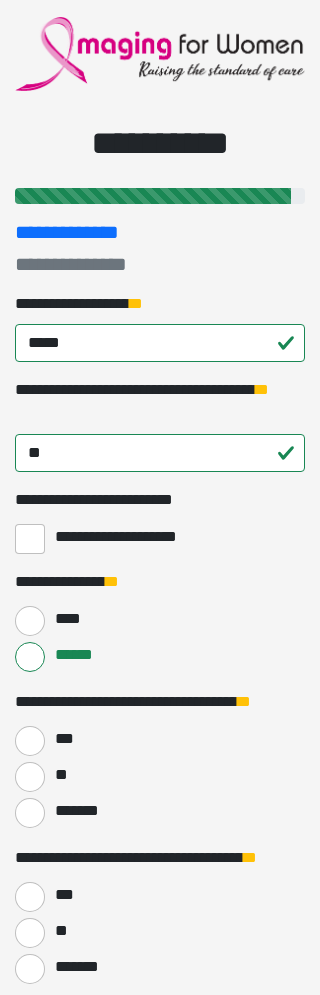 click on "**" at bounding box center (30, 777) 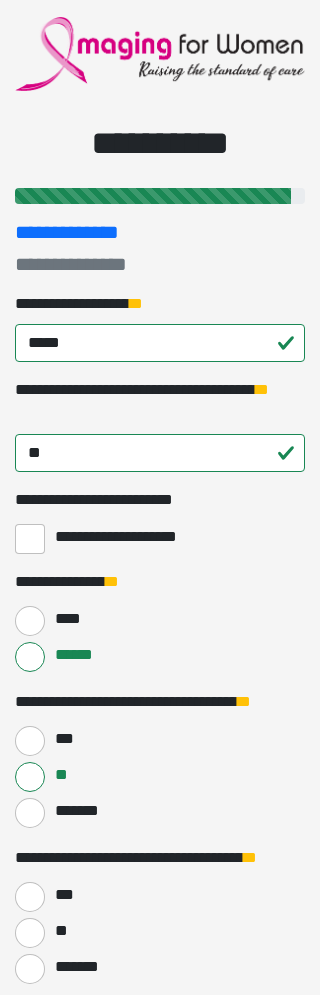 click on "***" at bounding box center (30, 897) 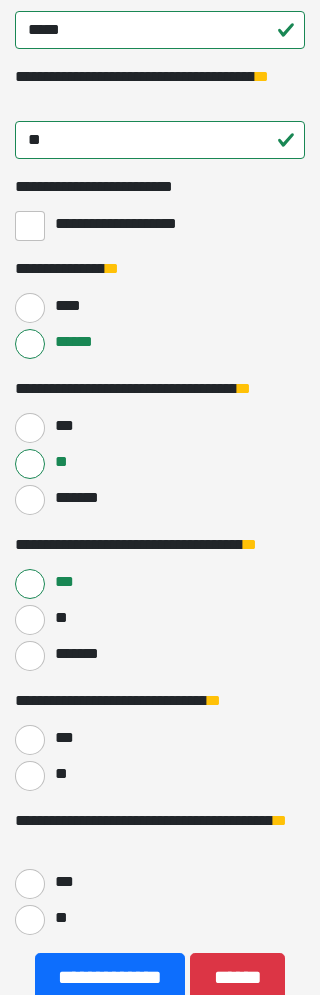 click on "***" at bounding box center (30, 741) 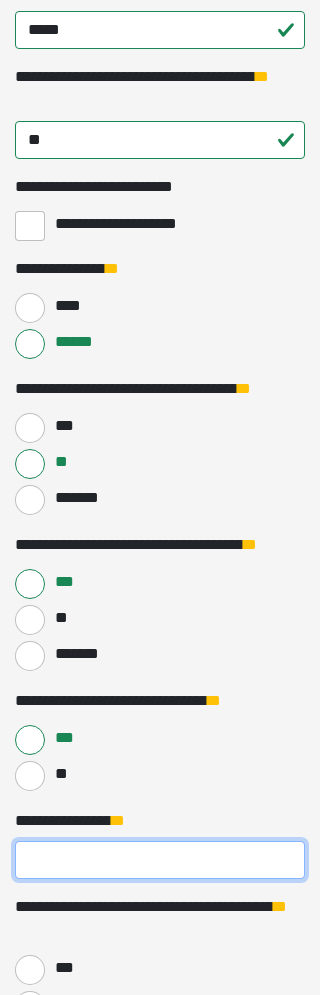click on "**********" at bounding box center (160, 860) 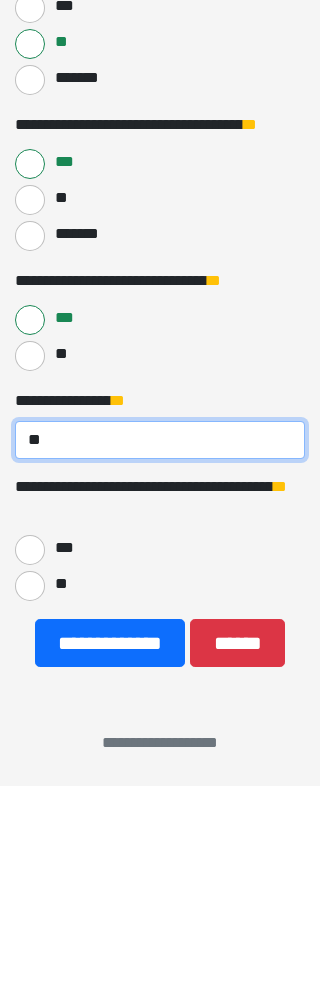type on "**" 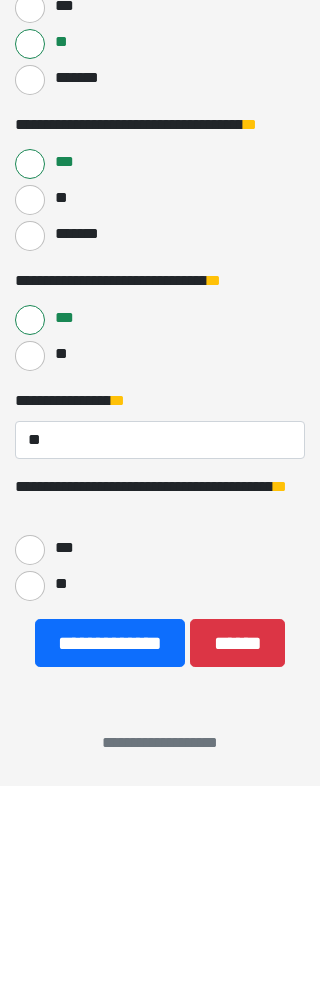 click on "**" at bounding box center (30, 795) 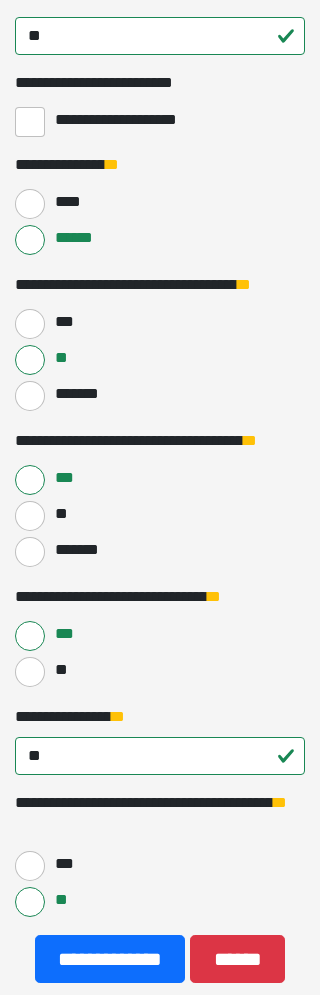 click on "**********" at bounding box center [110, 959] 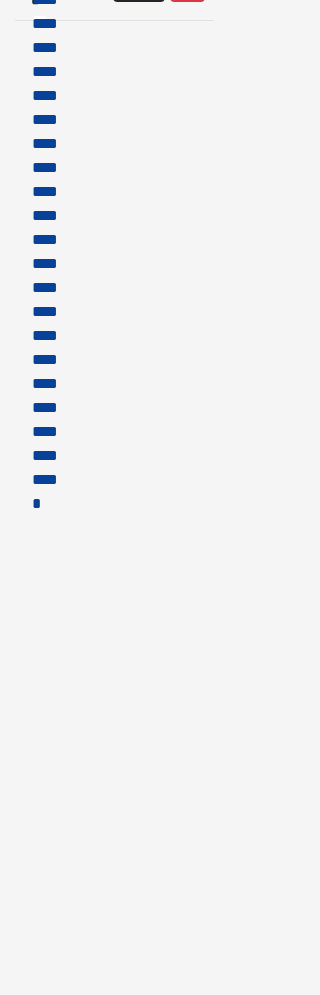 scroll, scrollTop: 0, scrollLeft: 0, axis: both 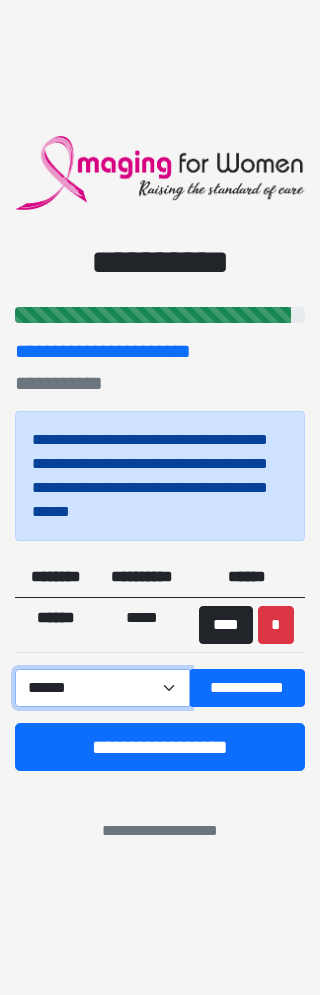 click on "**********" at bounding box center [102, 688] 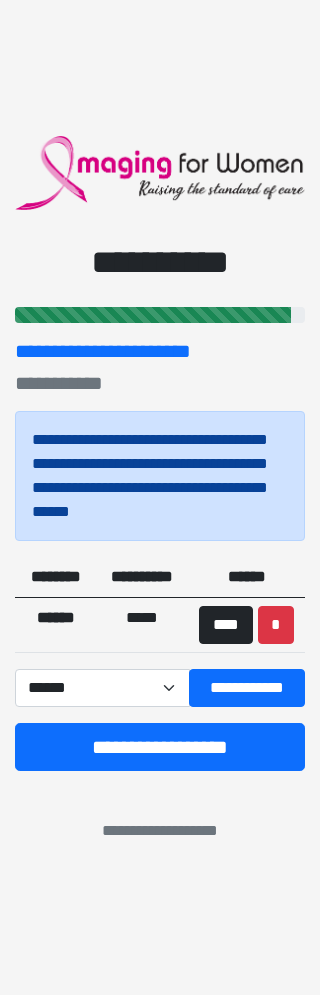 click on "**********" at bounding box center [247, 688] 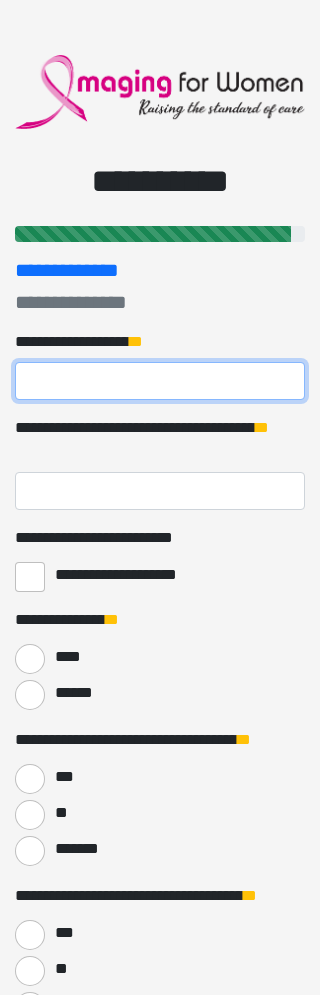 click on "**********" at bounding box center [160, 381] 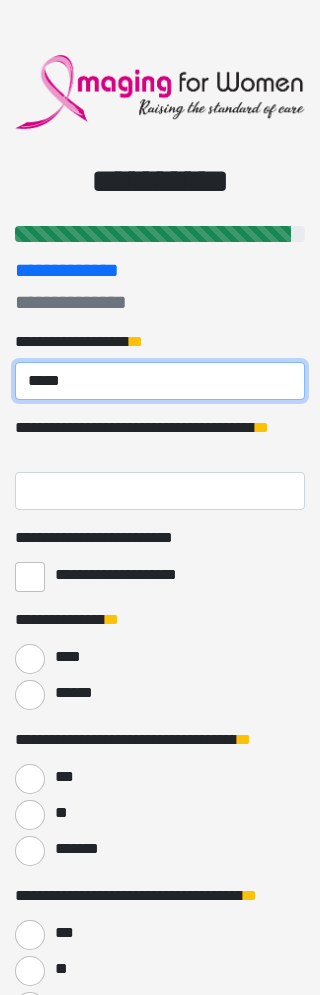 type on "*****" 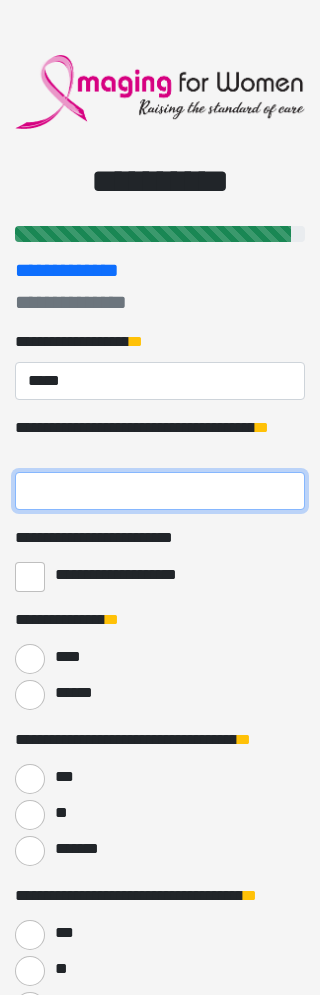 click on "**********" at bounding box center [160, 491] 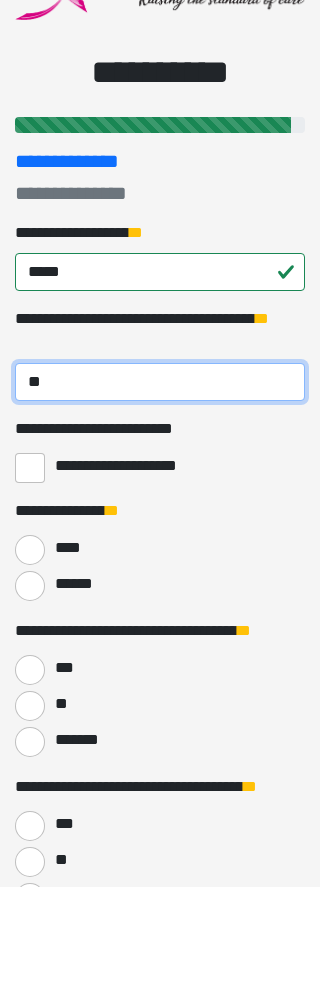 type on "**" 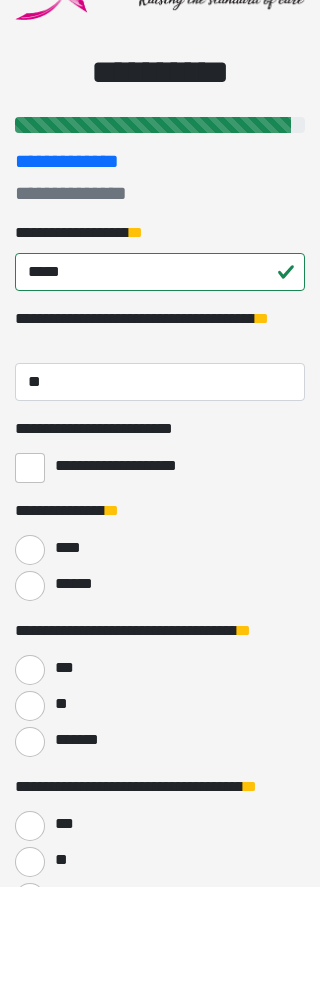 click on "******" at bounding box center (30, 695) 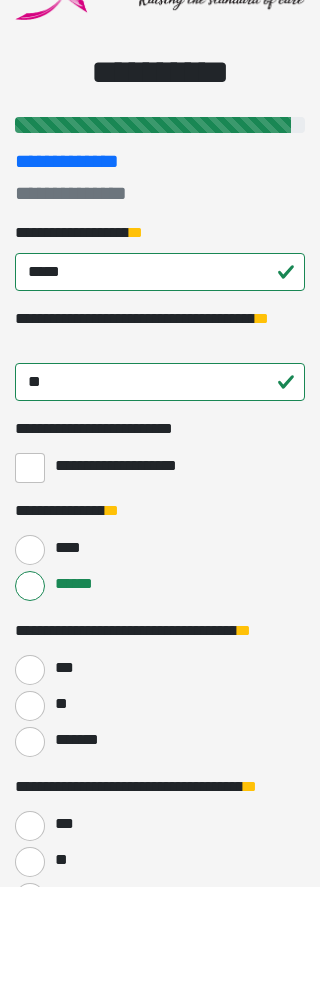 scroll, scrollTop: 109, scrollLeft: 0, axis: vertical 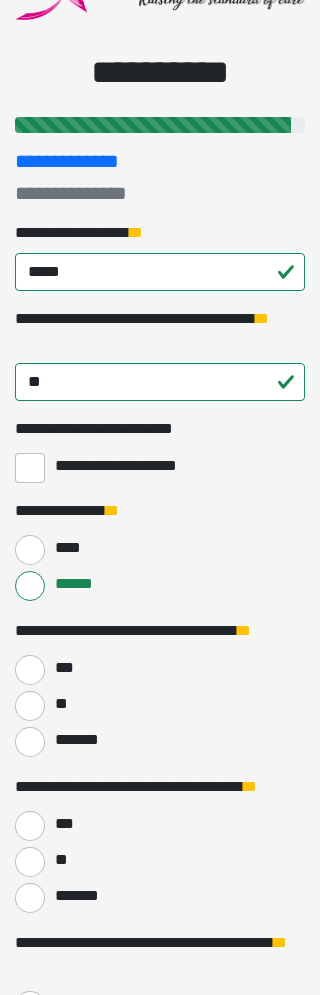 click on "***" at bounding box center (30, 670) 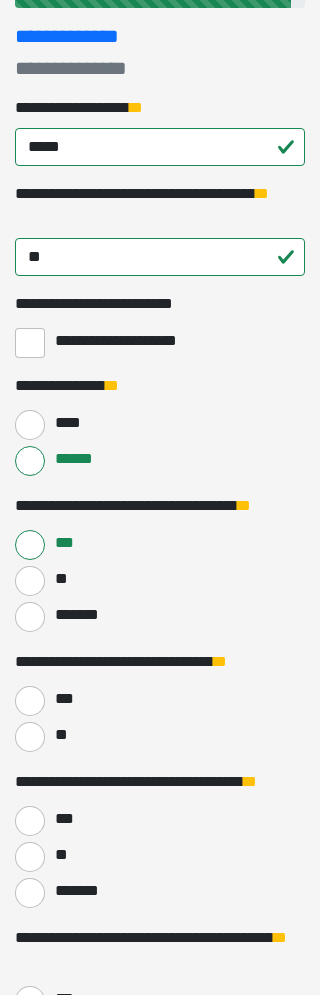 scroll, scrollTop: 244, scrollLeft: 0, axis: vertical 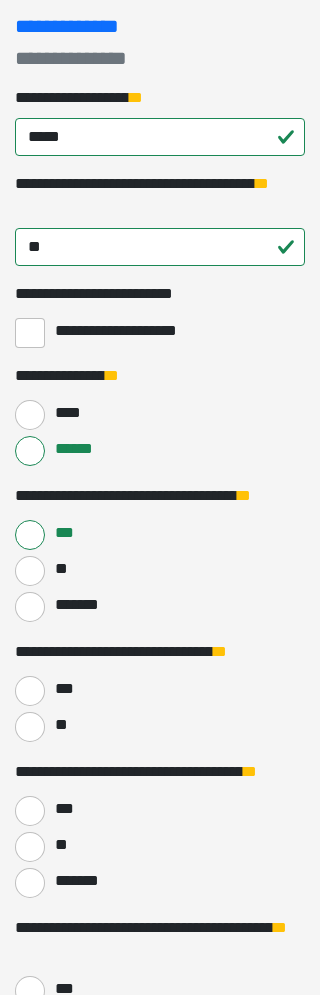 click on "***" at bounding box center [30, 691] 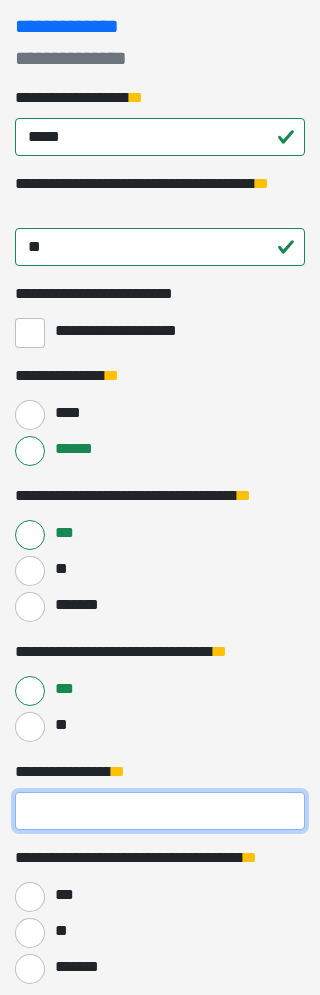 click on "**********" at bounding box center [160, 811] 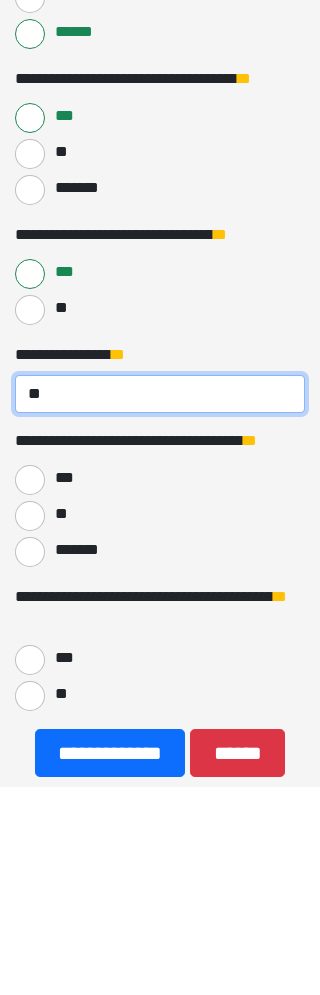 type on "**" 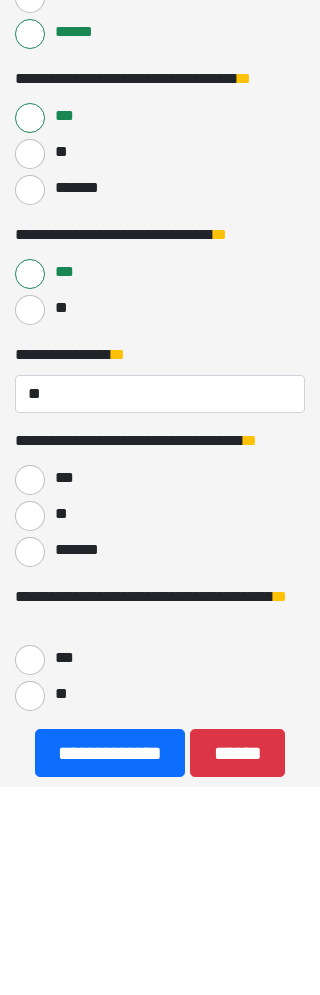 click on "**" at bounding box center (30, 725) 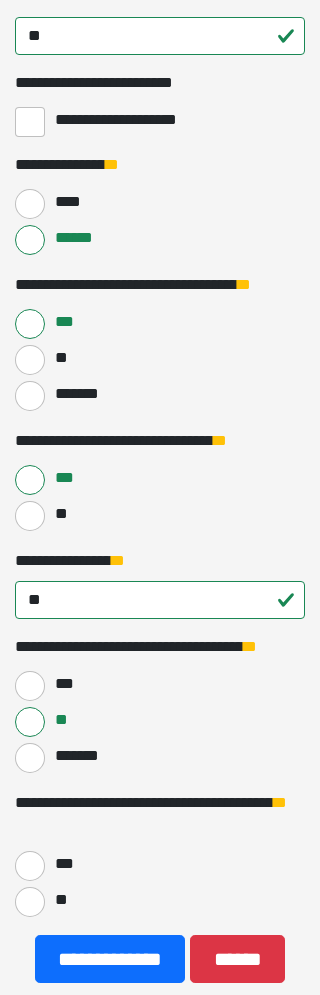 click on "**" at bounding box center (30, 902) 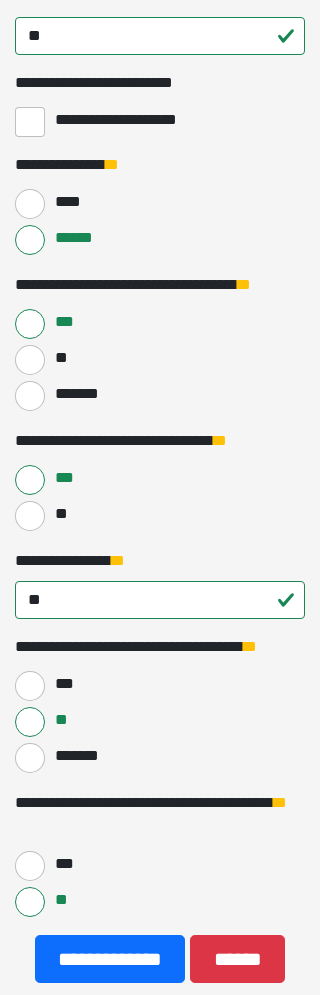 click on "**********" at bounding box center (110, 959) 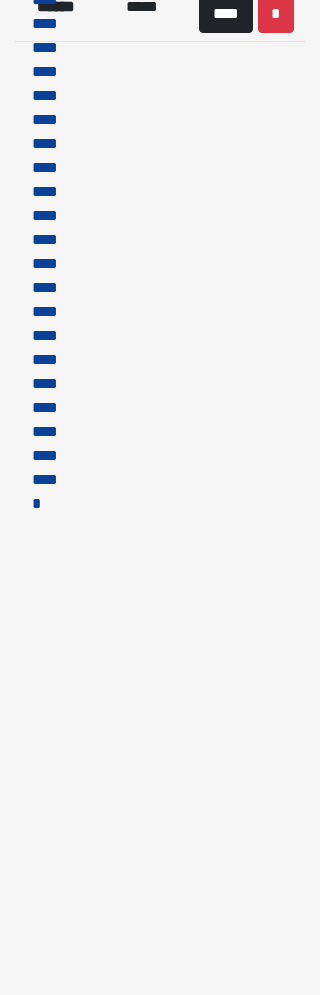 scroll, scrollTop: 0, scrollLeft: 0, axis: both 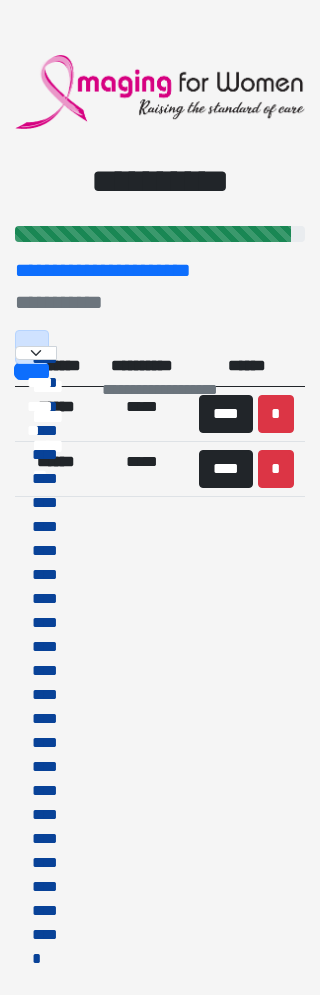 click on "**********" at bounding box center [160, 497] 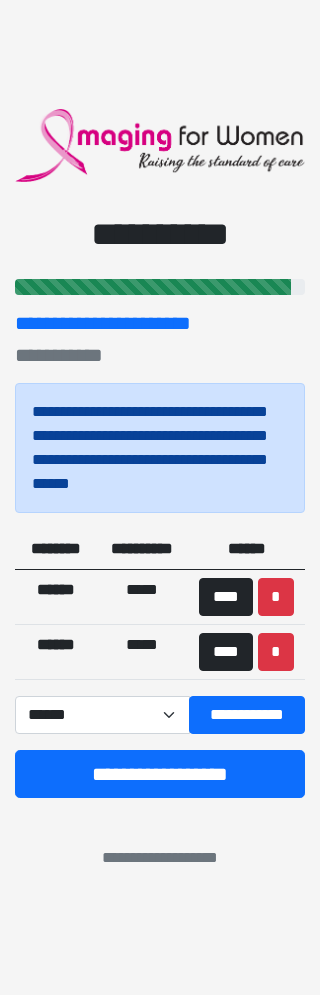 click on "**********" at bounding box center [160, 774] 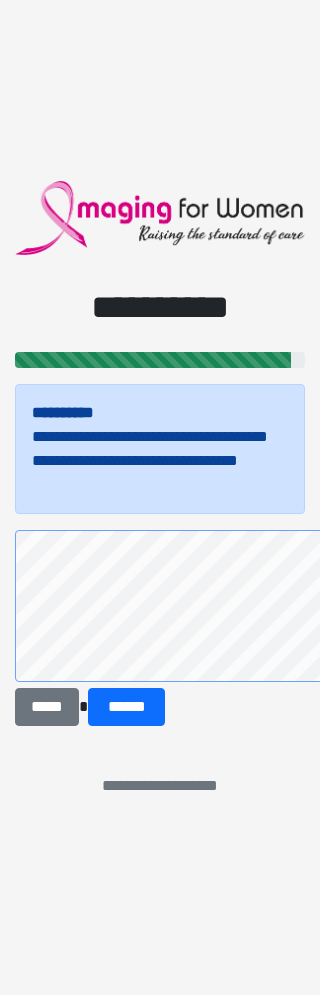 click on "******" at bounding box center [126, 707] 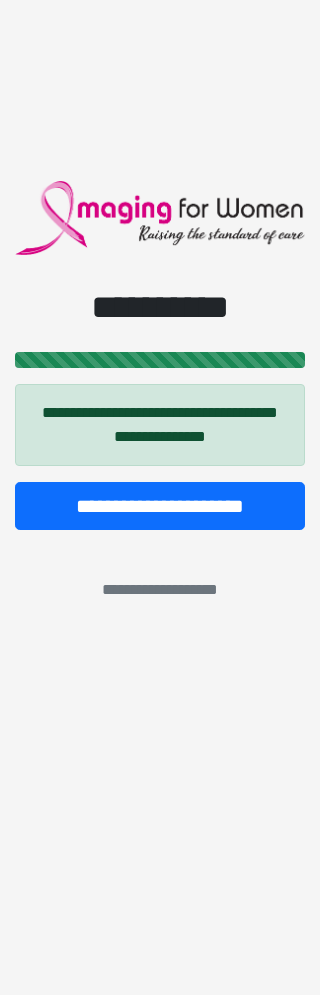 click on "**********" at bounding box center [160, 497] 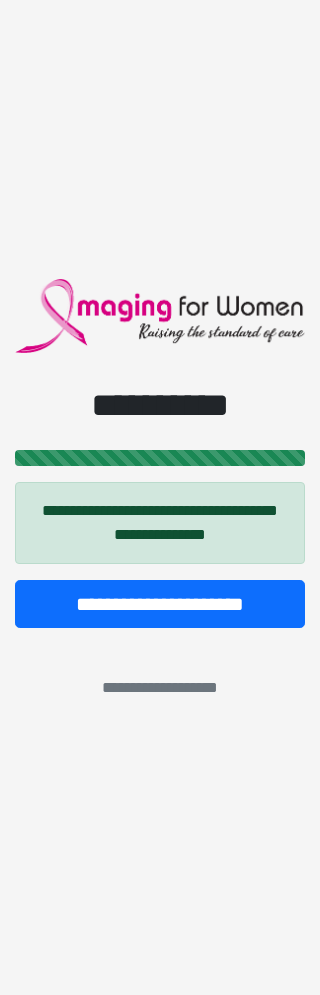 click on "**********" at bounding box center [160, 604] 